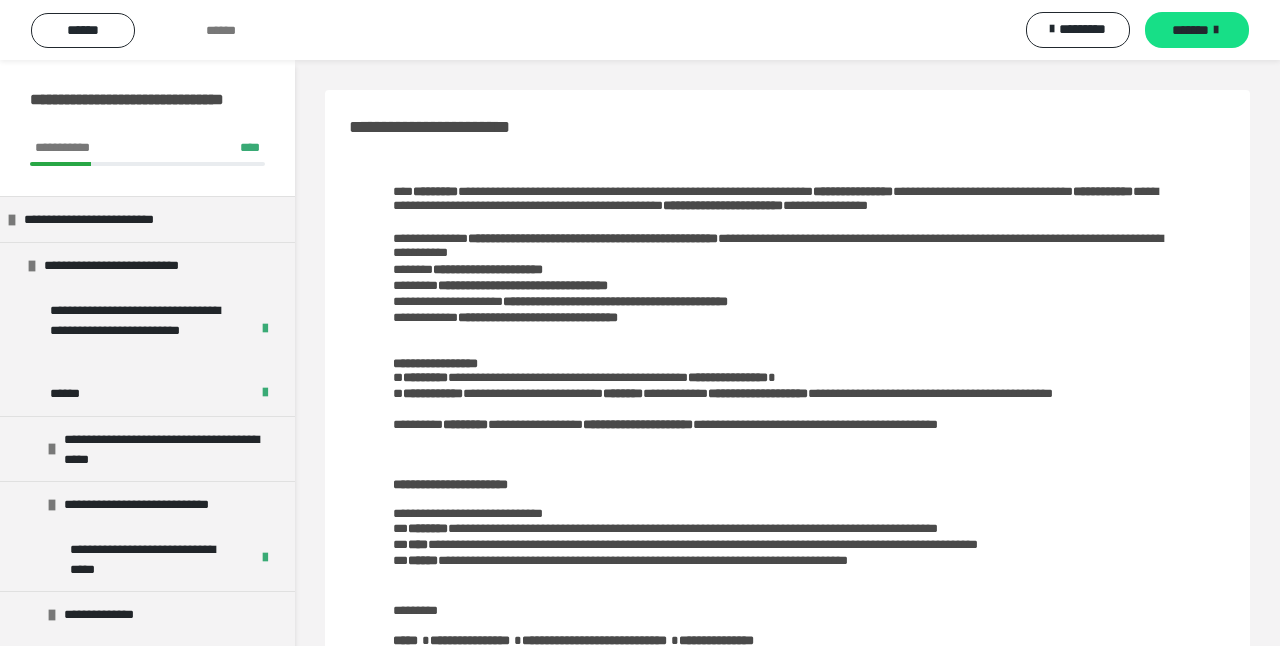 scroll, scrollTop: 88, scrollLeft: 0, axis: vertical 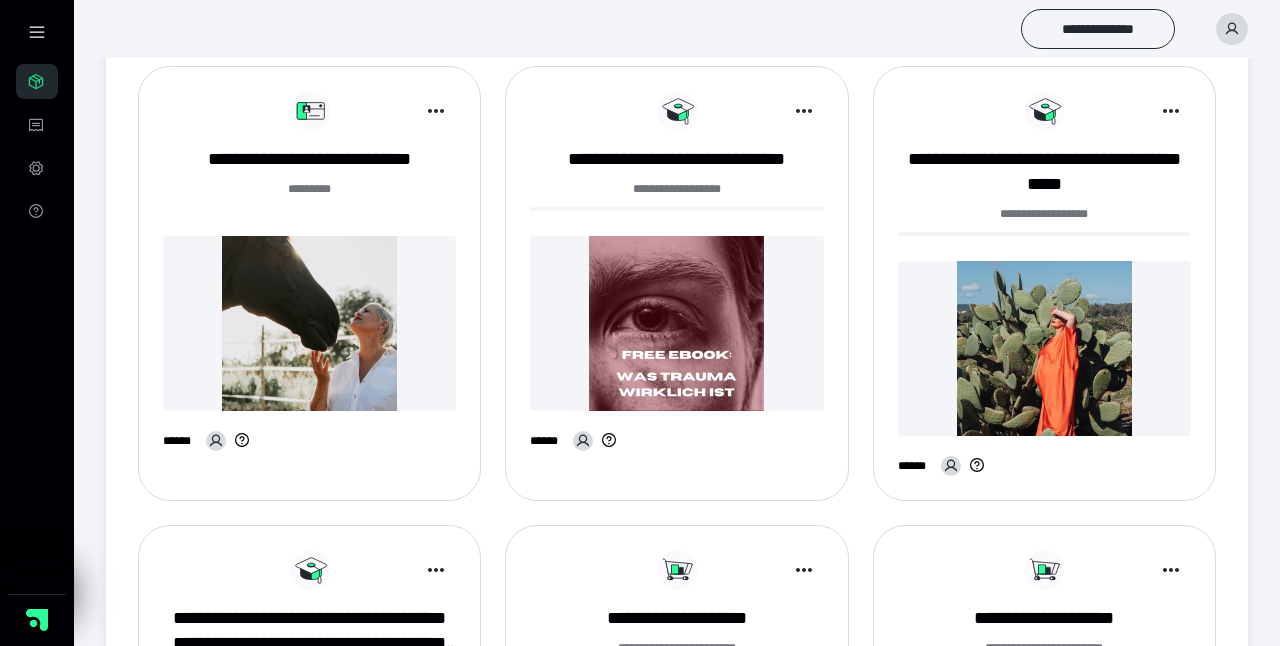 click at bounding box center [309, 323] 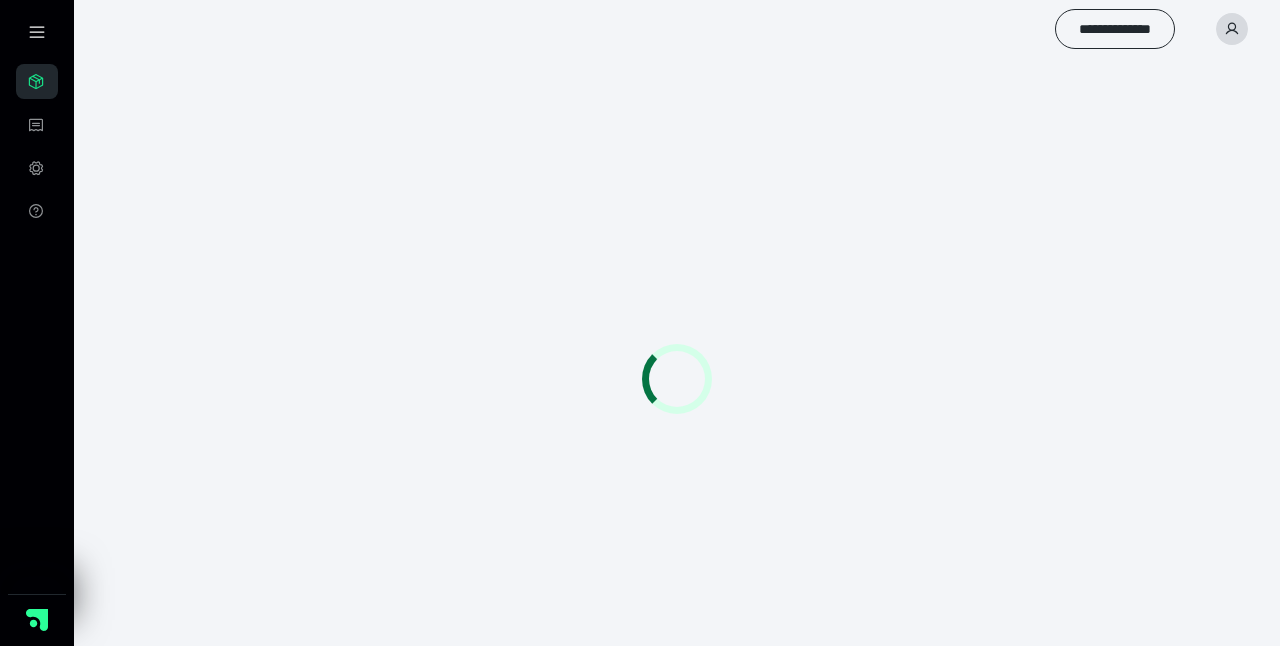scroll, scrollTop: 0, scrollLeft: 0, axis: both 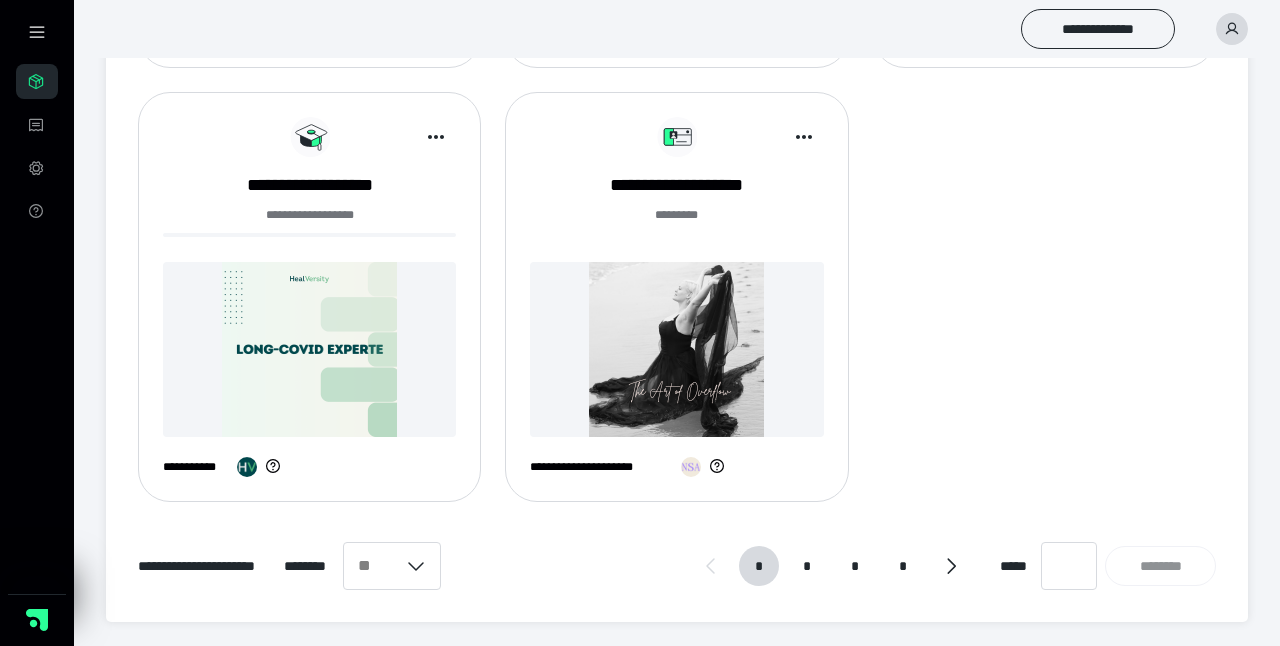 click at bounding box center [676, 349] 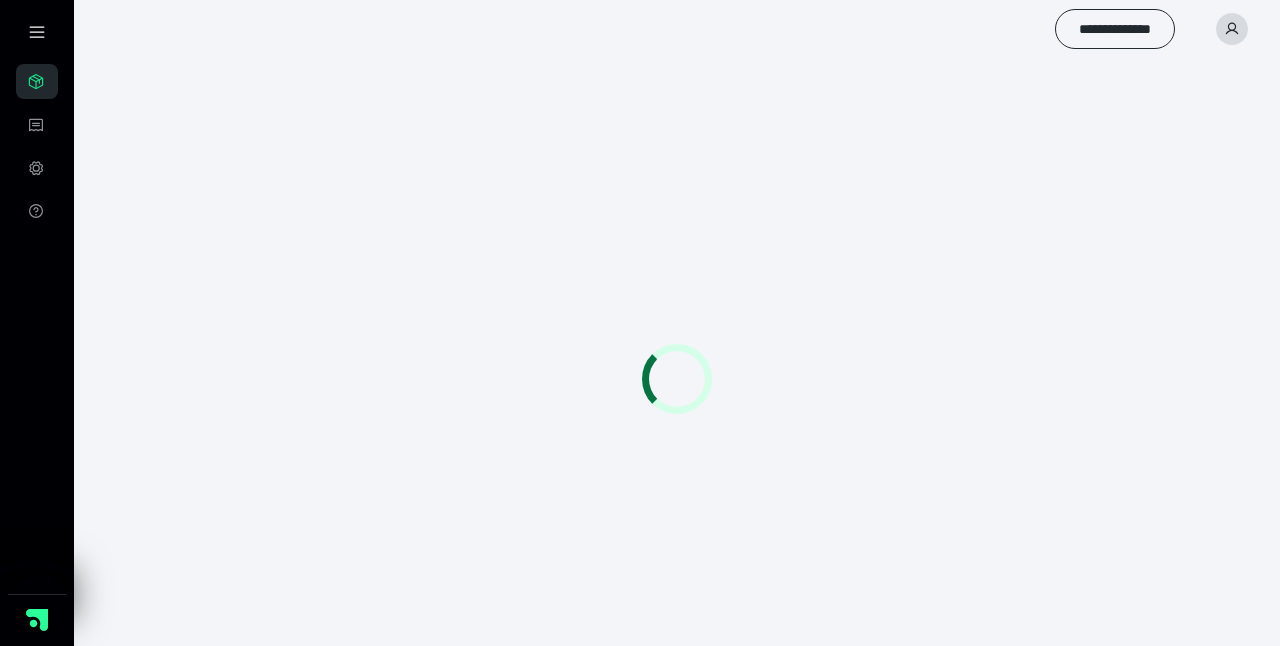 scroll, scrollTop: 0, scrollLeft: 0, axis: both 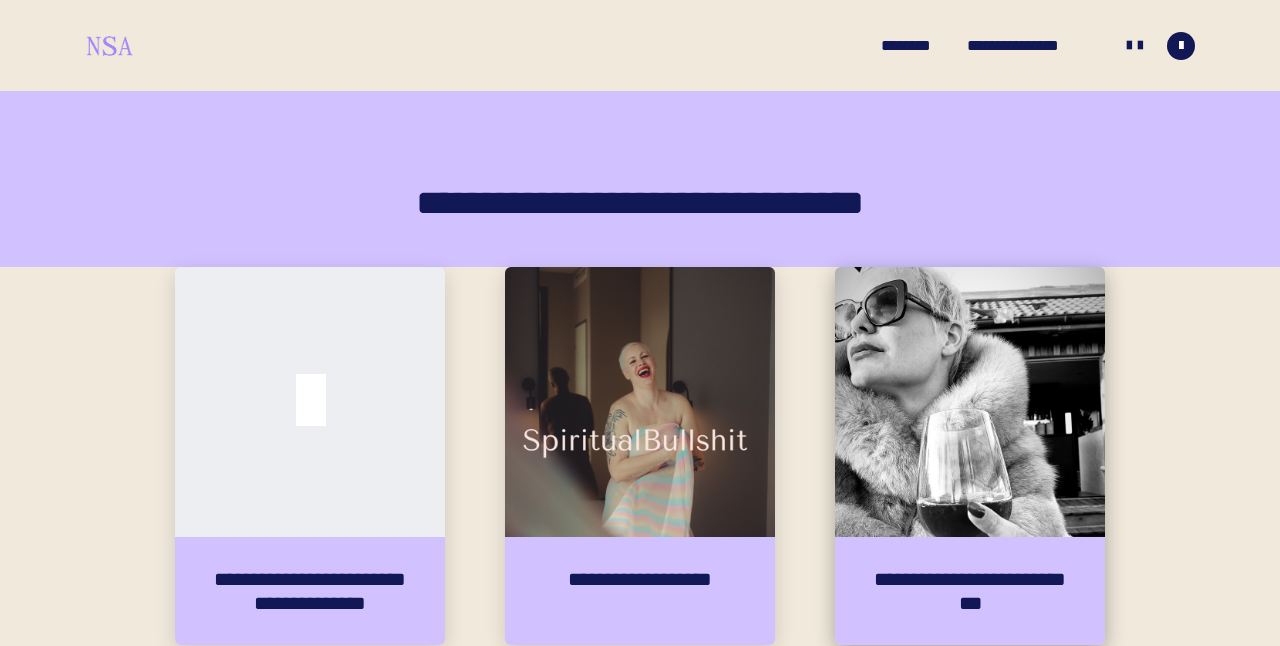 click at bounding box center [970, 402] 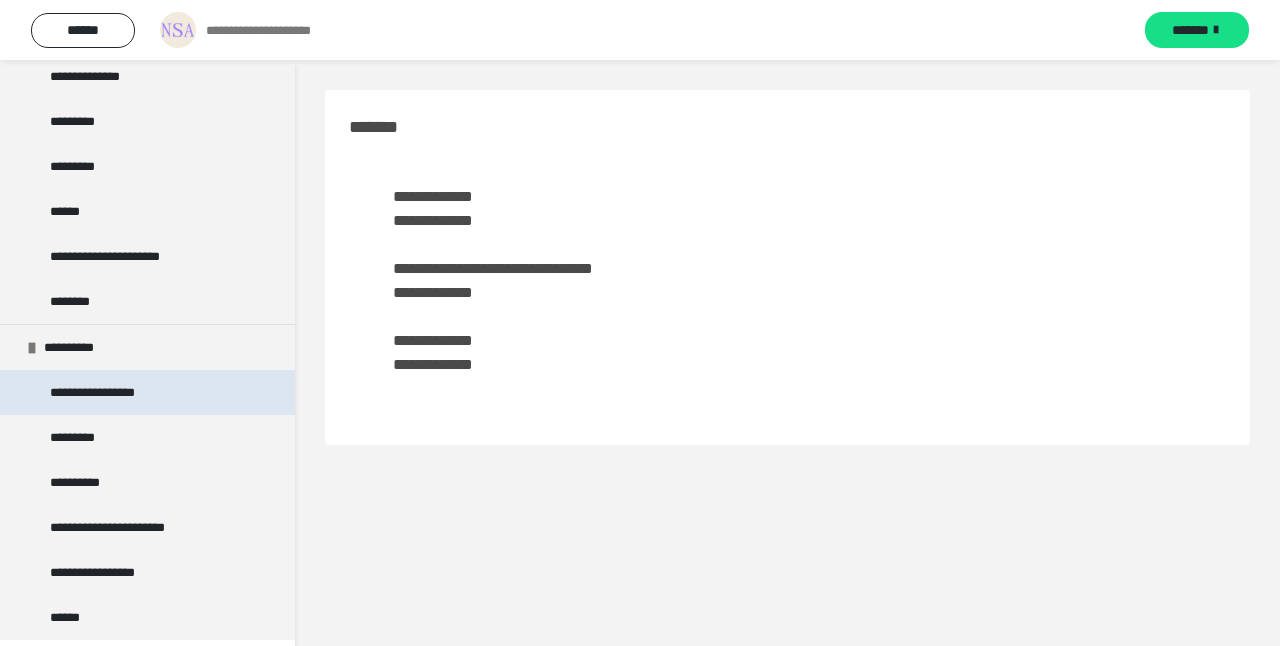 scroll, scrollTop: 1274, scrollLeft: 0, axis: vertical 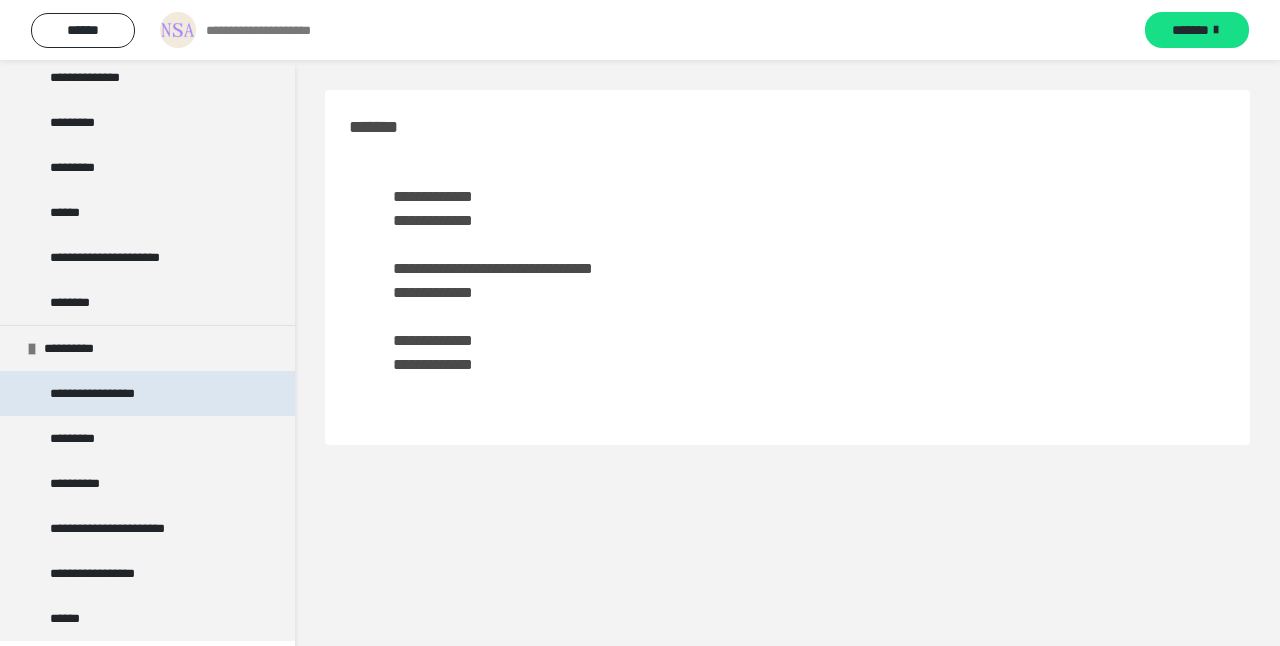 click on "**********" at bounding box center [112, 393] 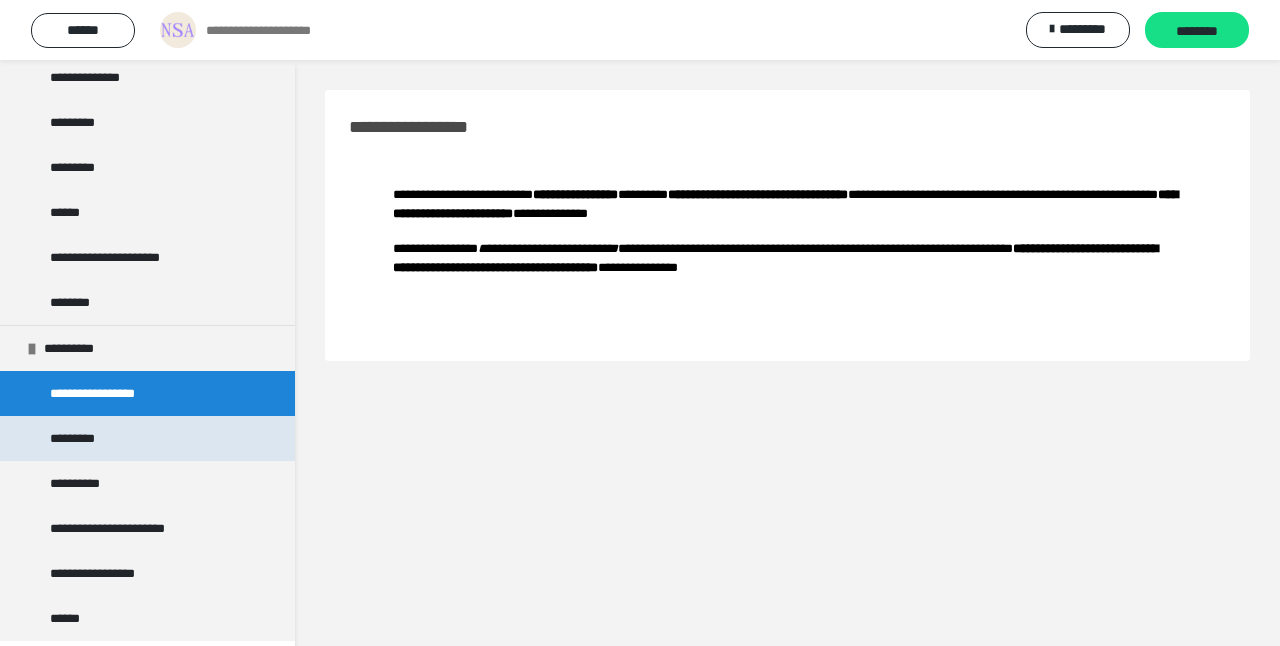 click on "*********" at bounding box center [147, 438] 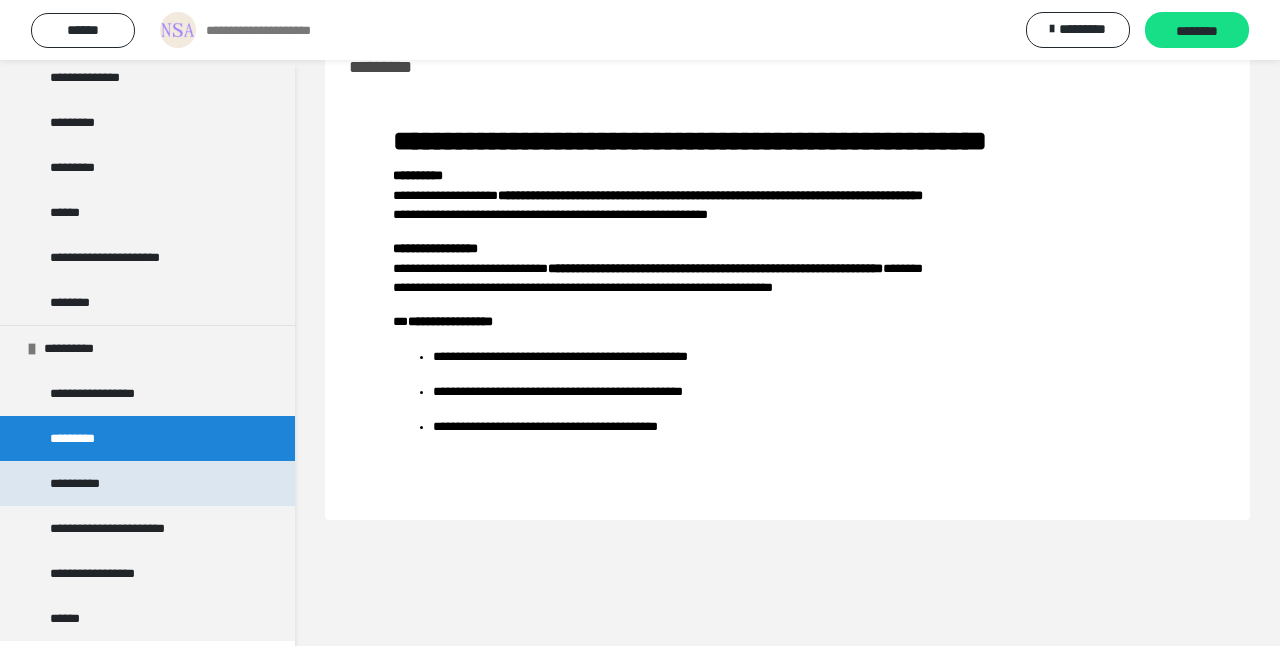 scroll, scrollTop: 60, scrollLeft: 0, axis: vertical 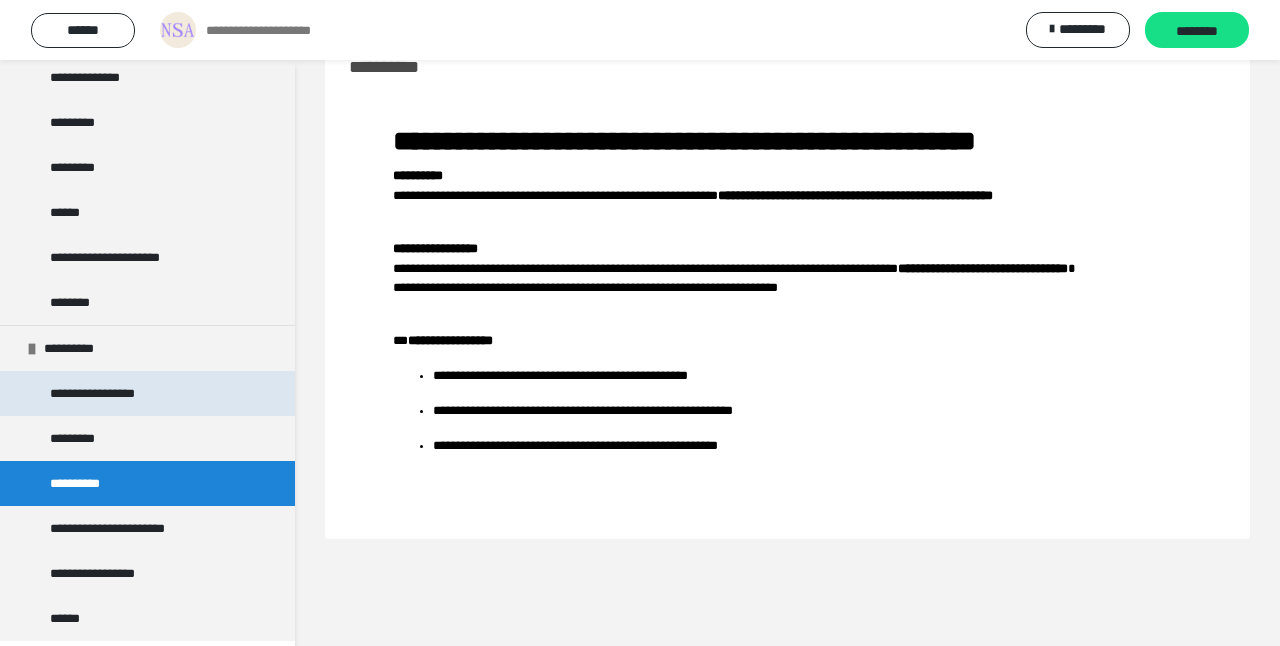 click on "**********" at bounding box center [112, 393] 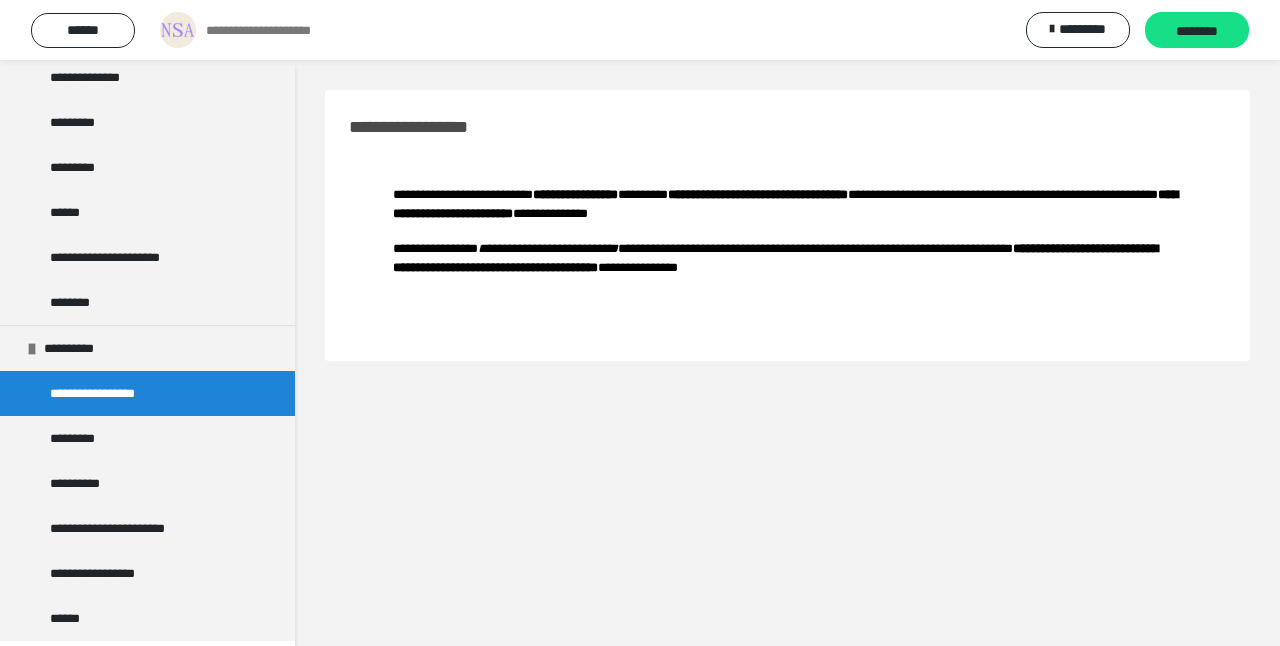 scroll, scrollTop: 0, scrollLeft: 0, axis: both 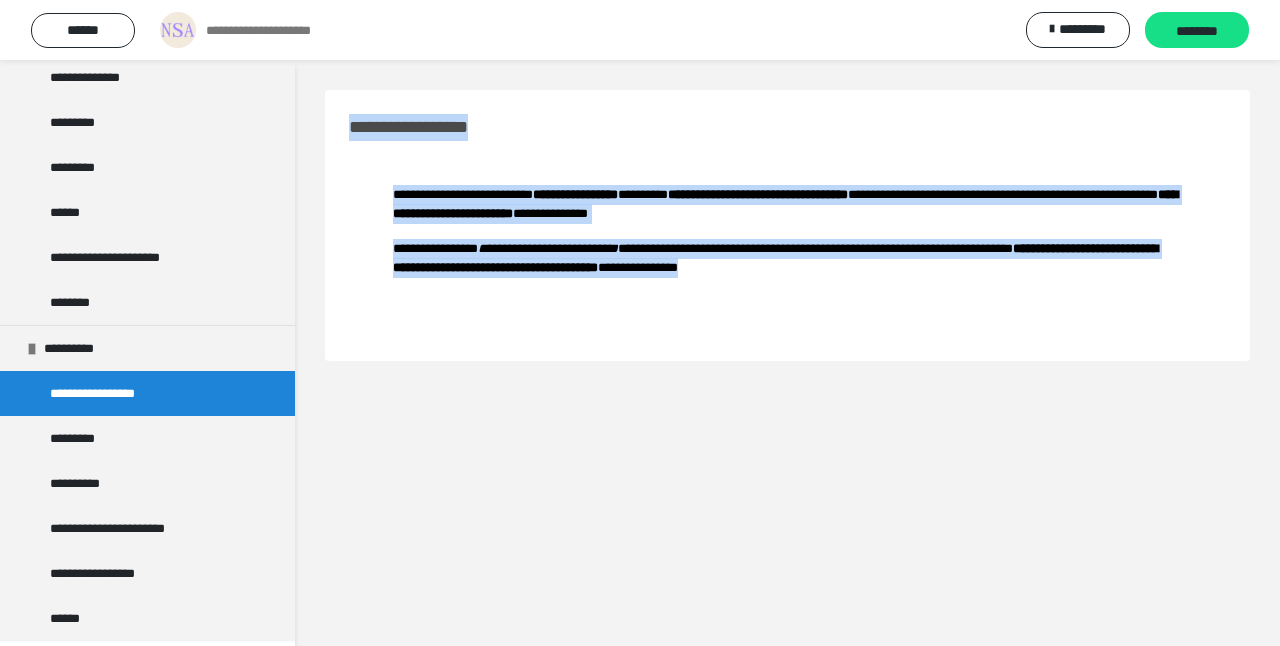 drag, startPoint x: 349, startPoint y: 122, endPoint x: 1019, endPoint y: 330, distance: 701.544 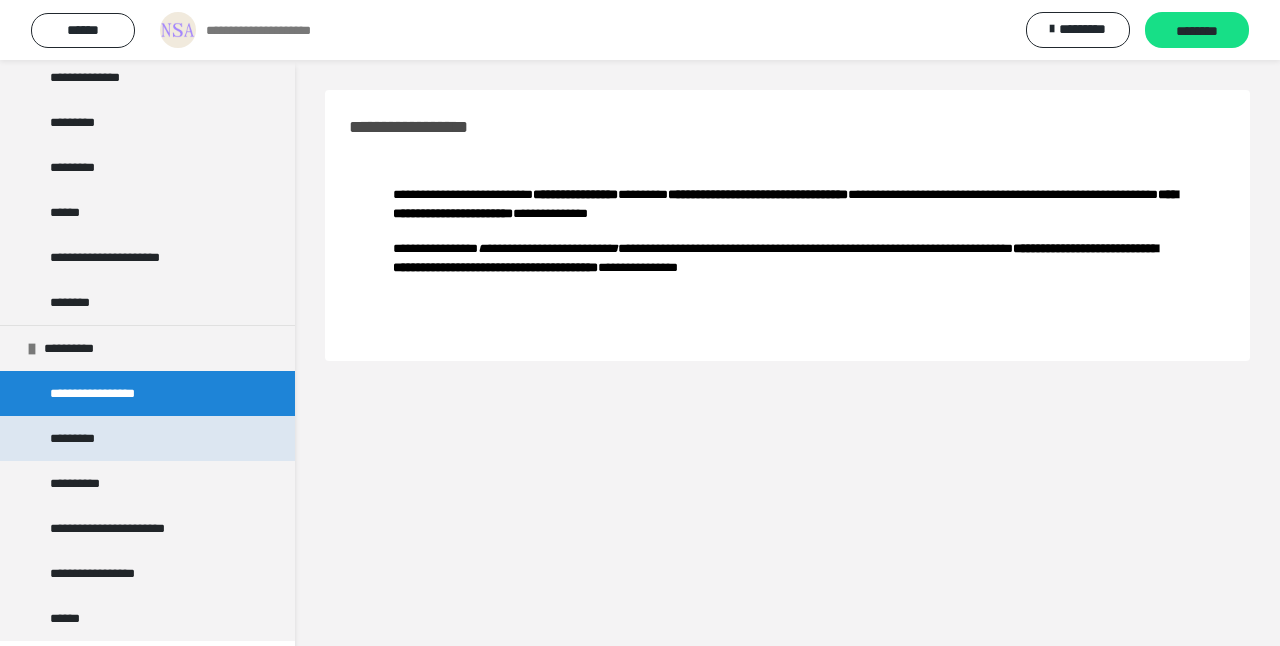 click on "*********" at bounding box center (85, 438) 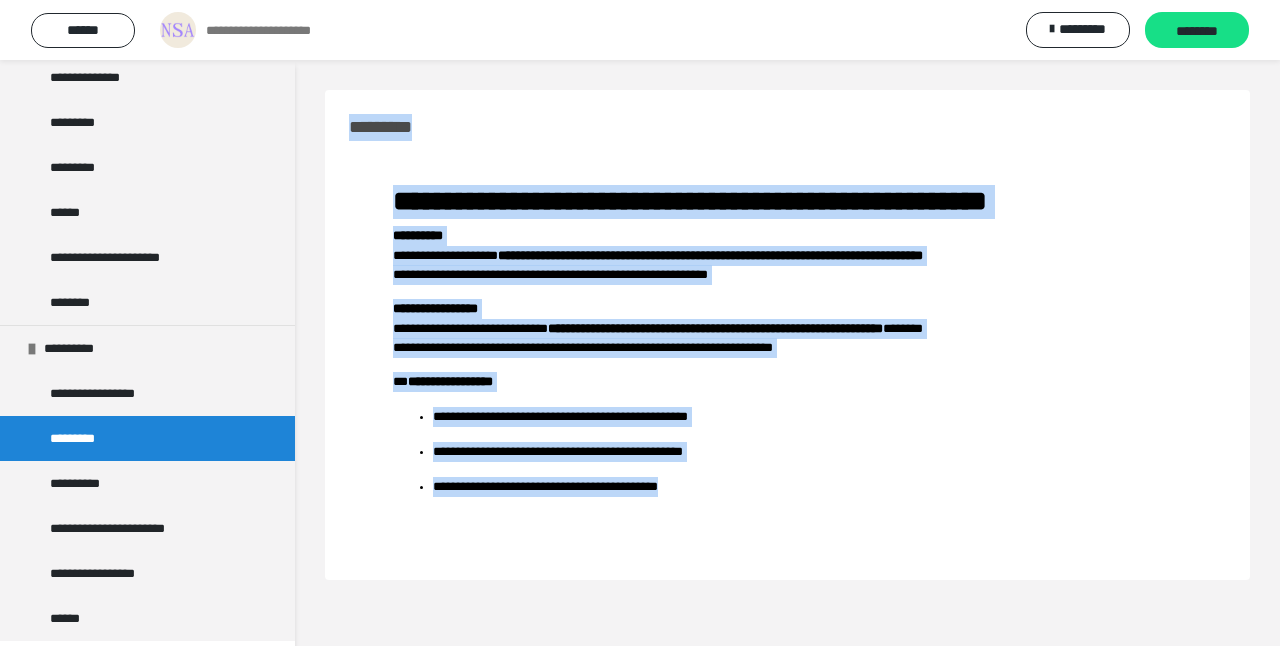 drag, startPoint x: 349, startPoint y: 128, endPoint x: 707, endPoint y: 574, distance: 571.90906 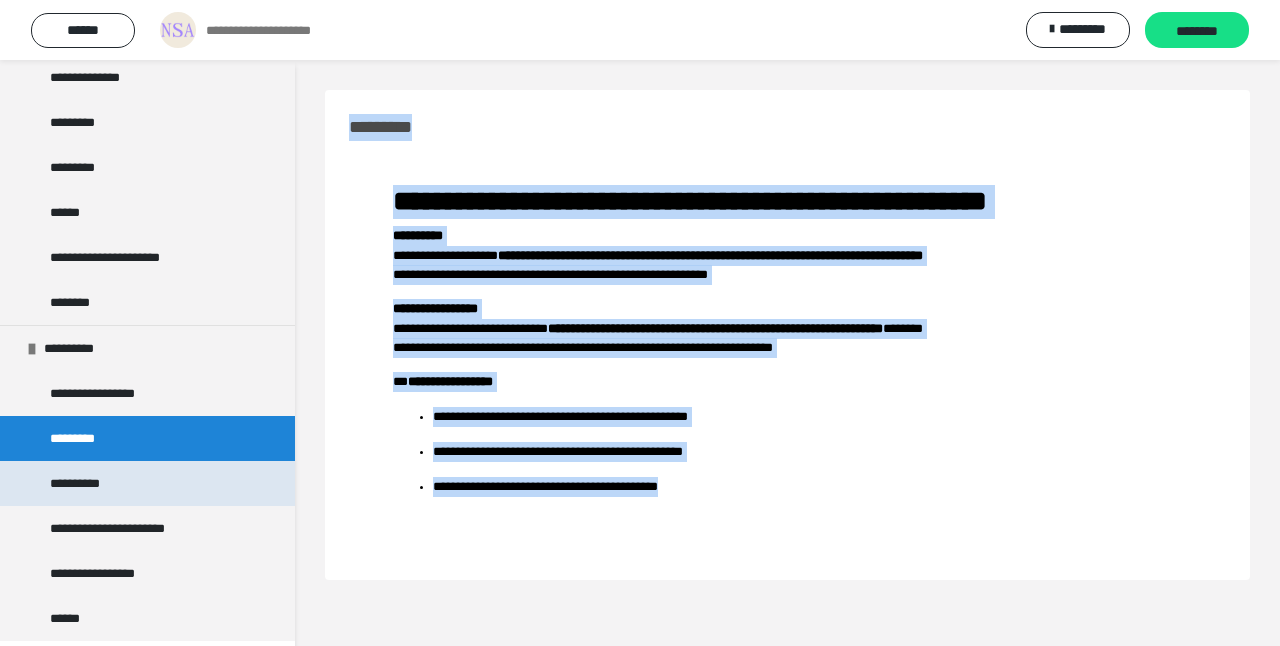 click on "**********" at bounding box center [89, 483] 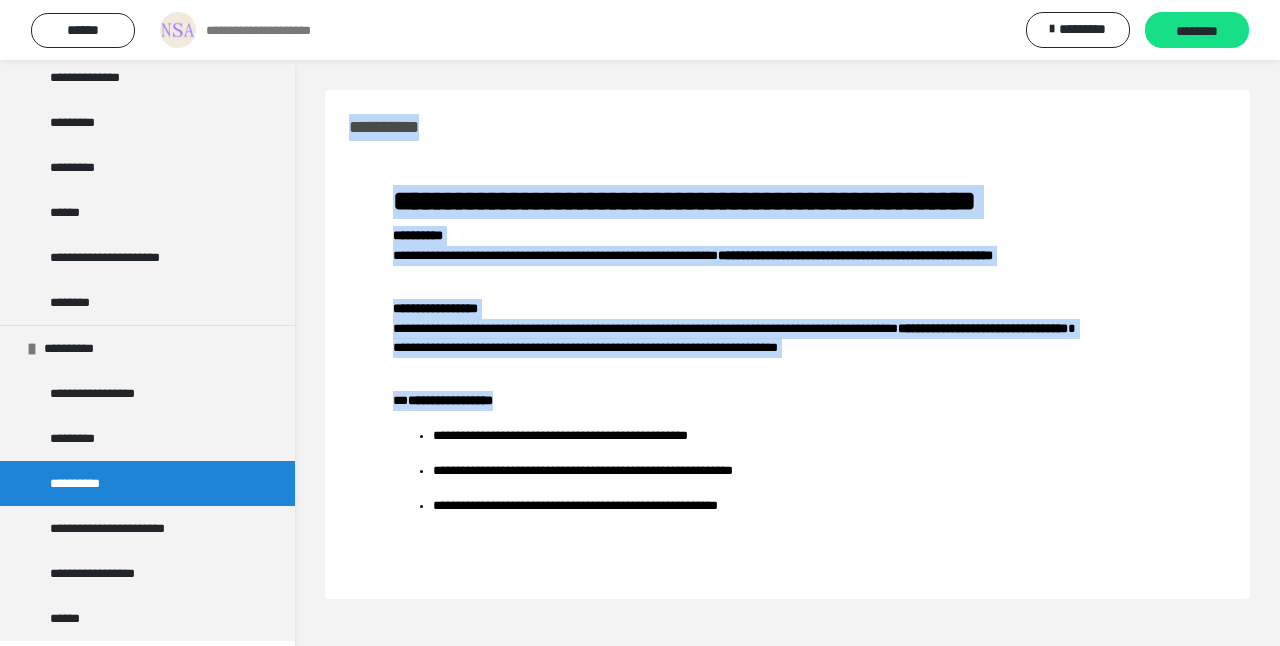 drag, startPoint x: 350, startPoint y: 120, endPoint x: 733, endPoint y: 427, distance: 490.85437 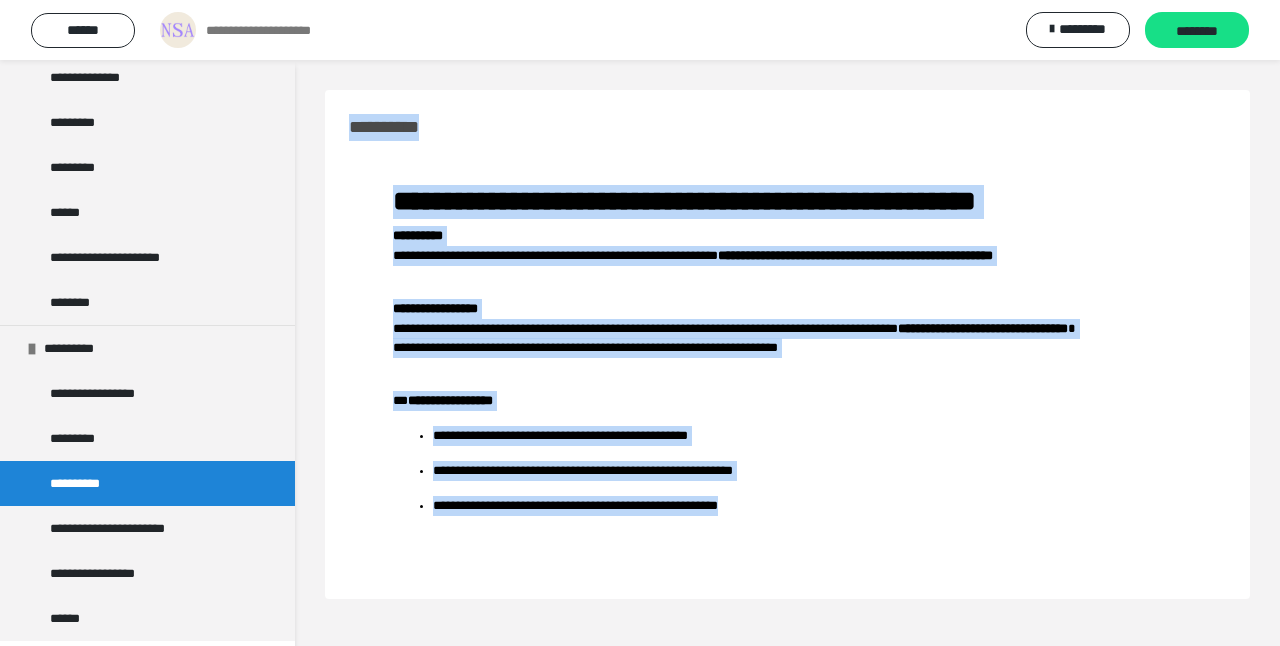 drag, startPoint x: 348, startPoint y: 127, endPoint x: 799, endPoint y: 591, distance: 647.068 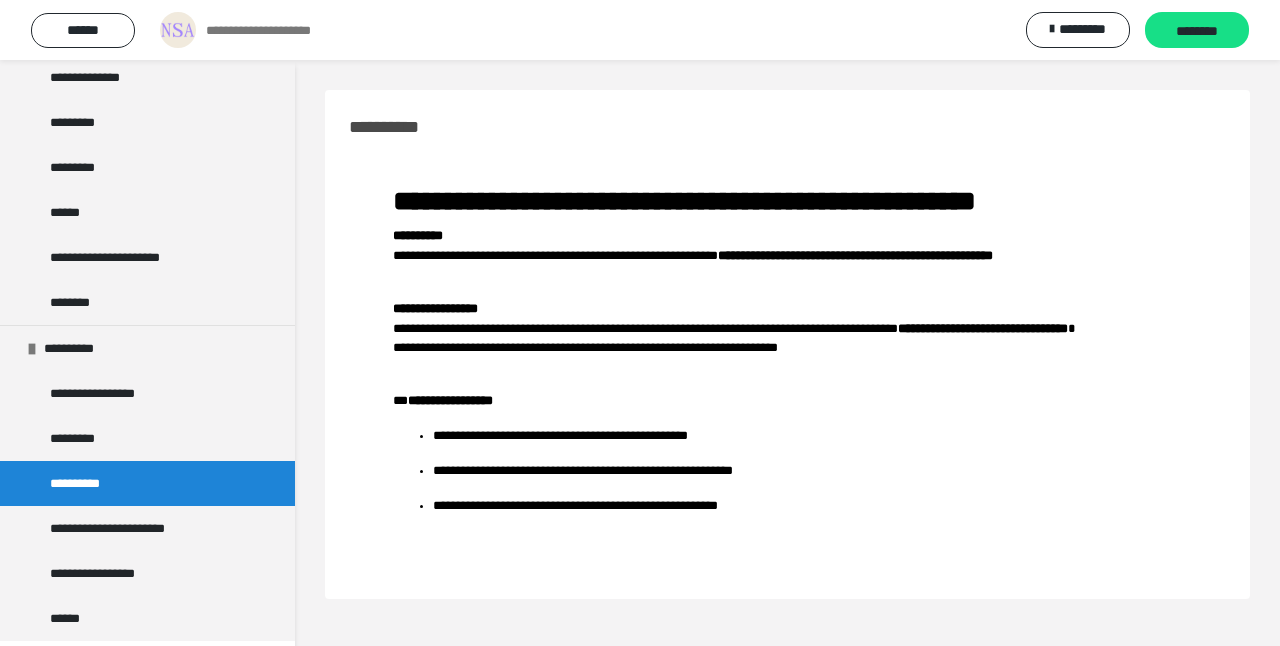 click on "**********" at bounding box center (136, 528) 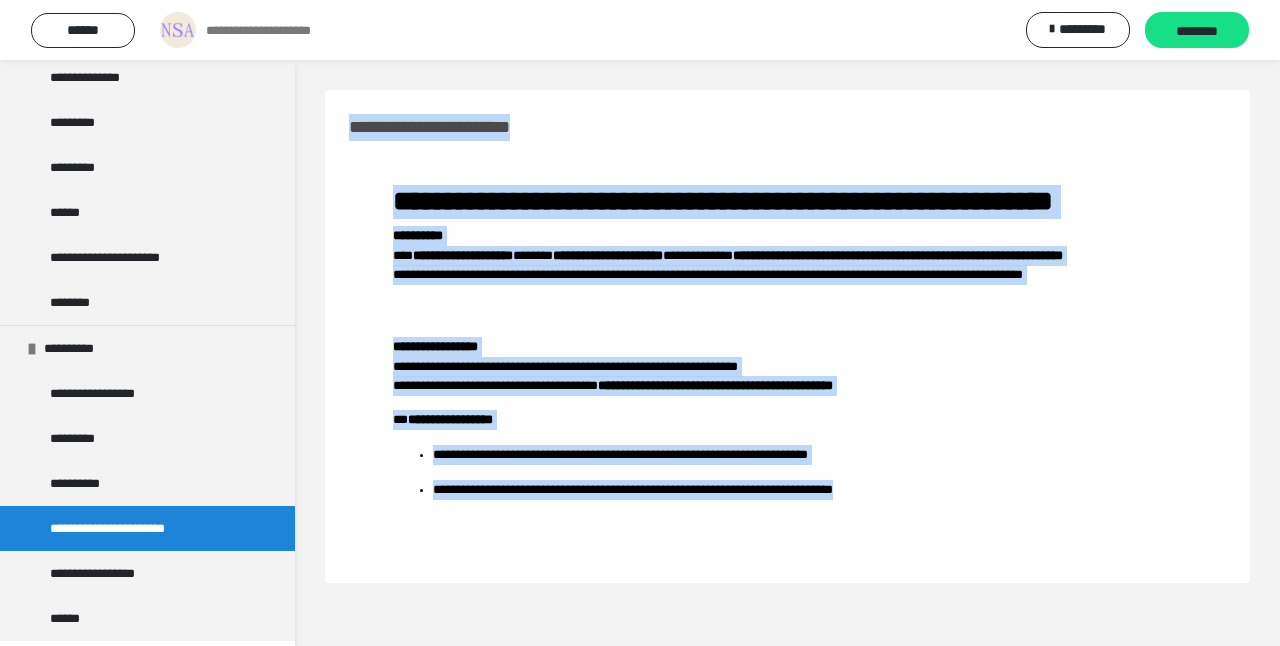 drag, startPoint x: 349, startPoint y: 122, endPoint x: 993, endPoint y: 581, distance: 790.8331 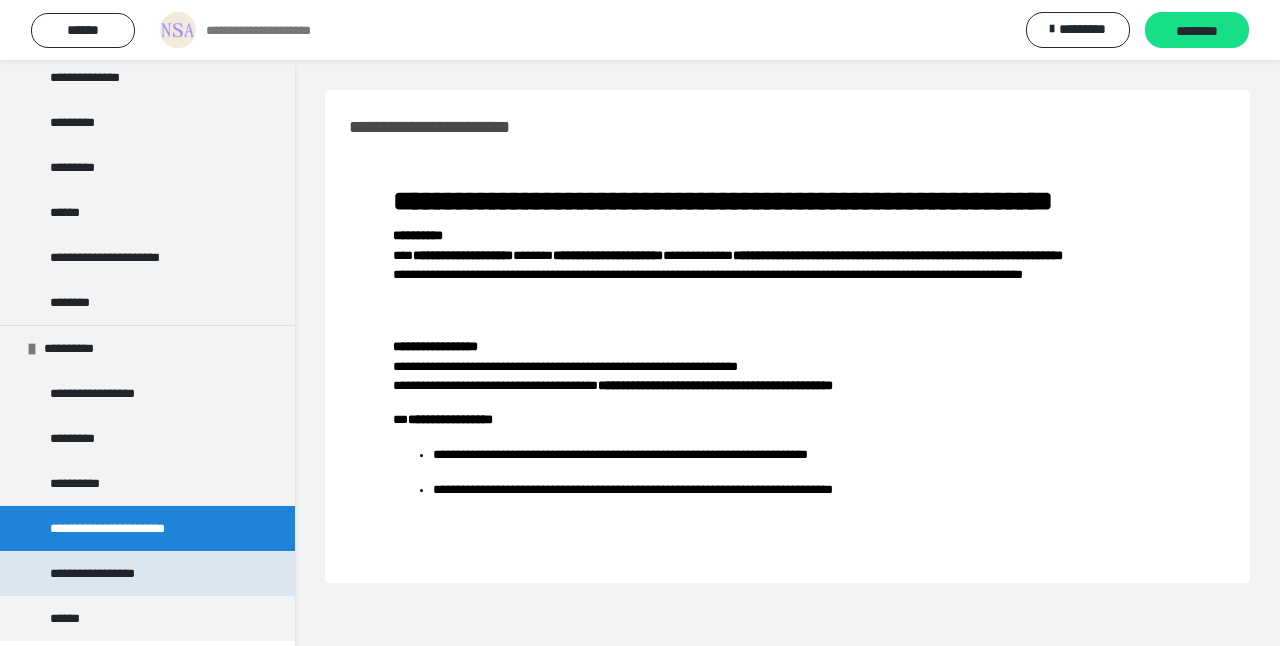 click on "**********" at bounding box center [112, 573] 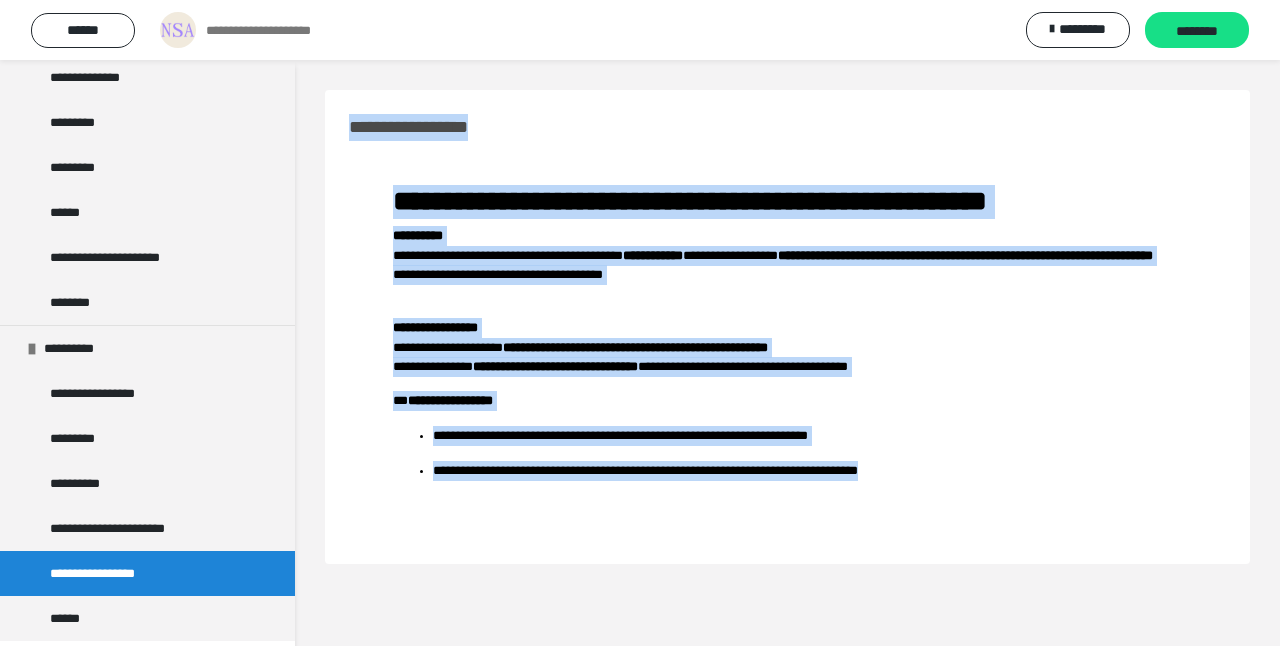 drag, startPoint x: 349, startPoint y: 123, endPoint x: 1043, endPoint y: 520, distance: 799.528 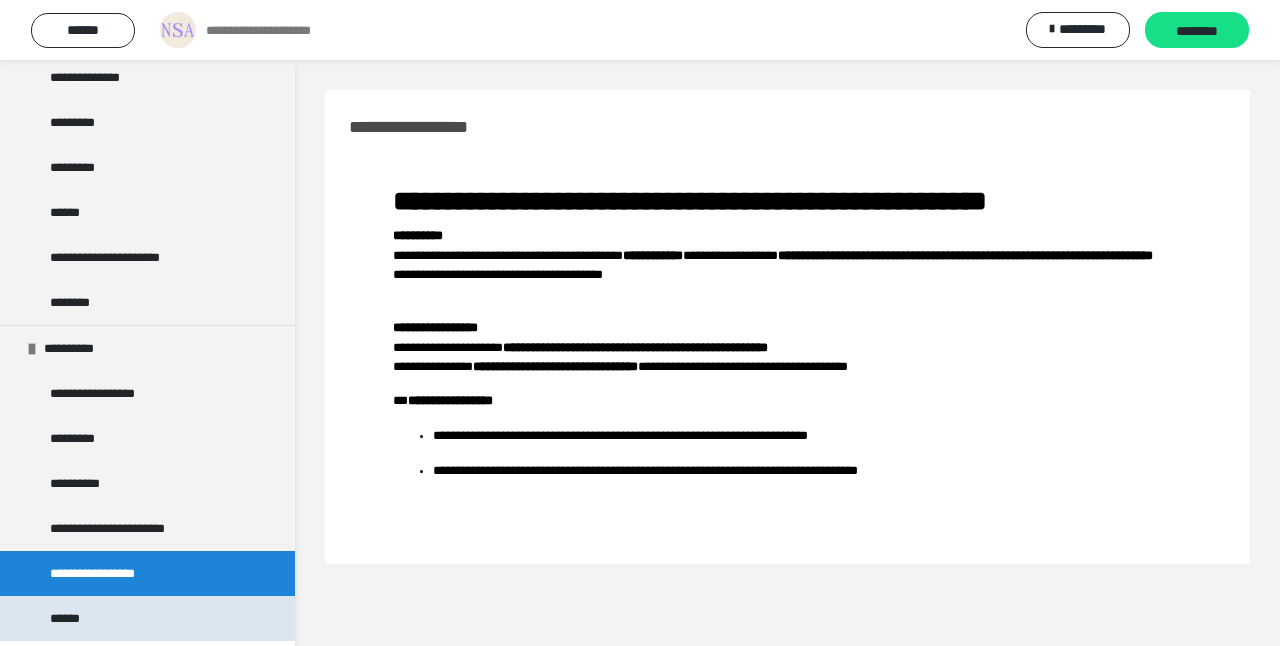 click on "******" at bounding box center (147, 618) 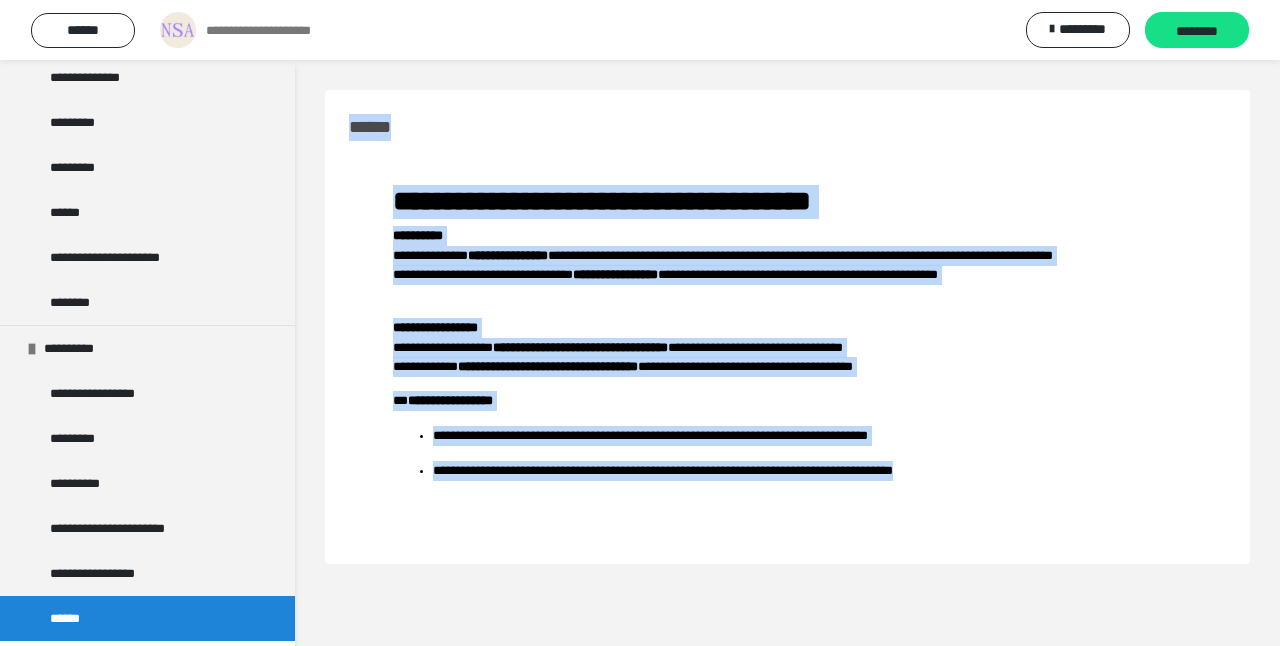 drag, startPoint x: 345, startPoint y: 129, endPoint x: 1054, endPoint y: 551, distance: 825.08484 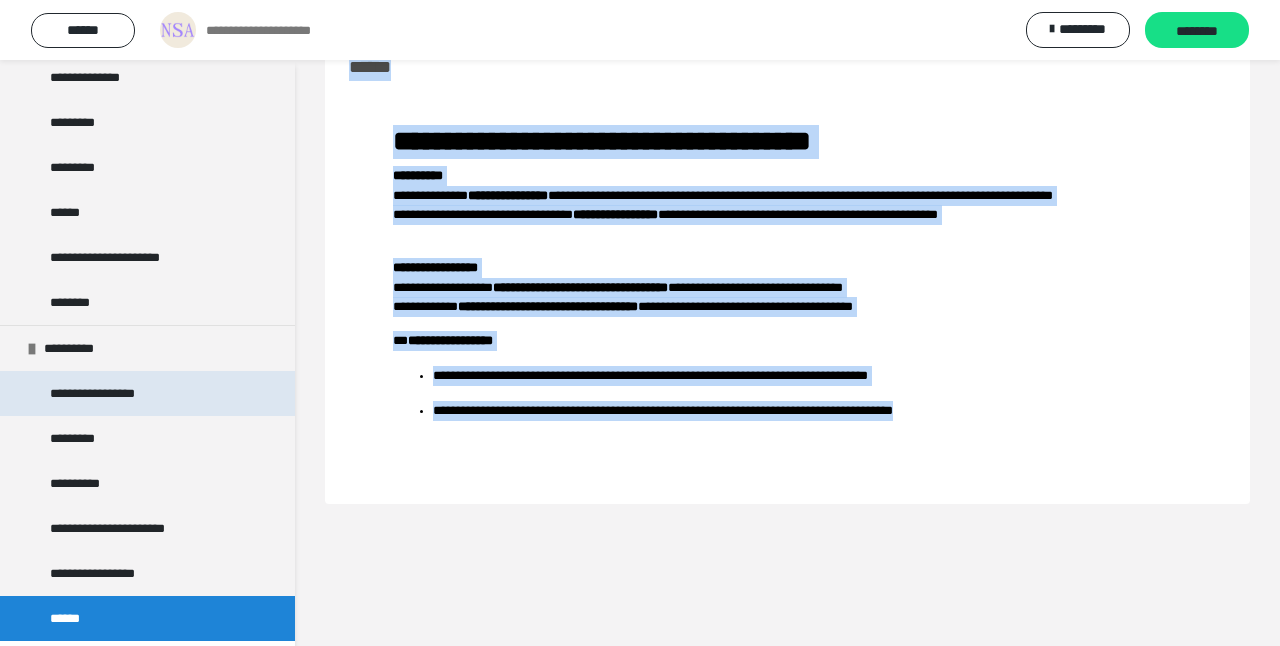 scroll, scrollTop: 60, scrollLeft: 0, axis: vertical 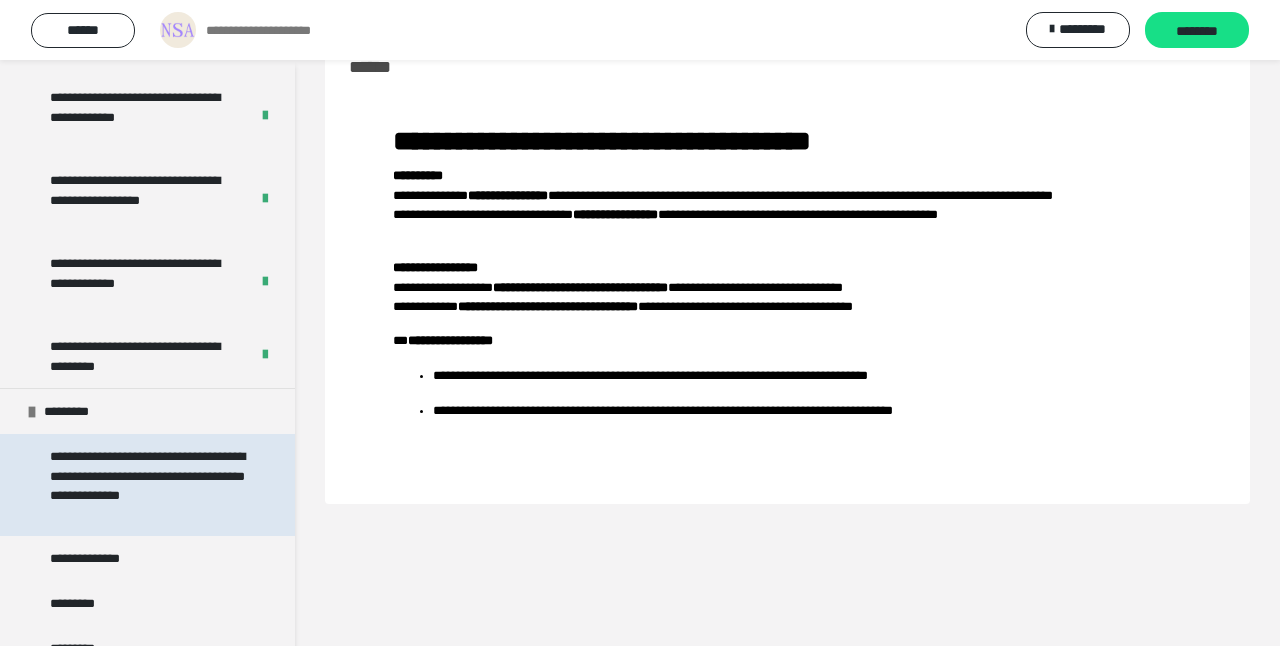 click on "**********" at bounding box center [149, 485] 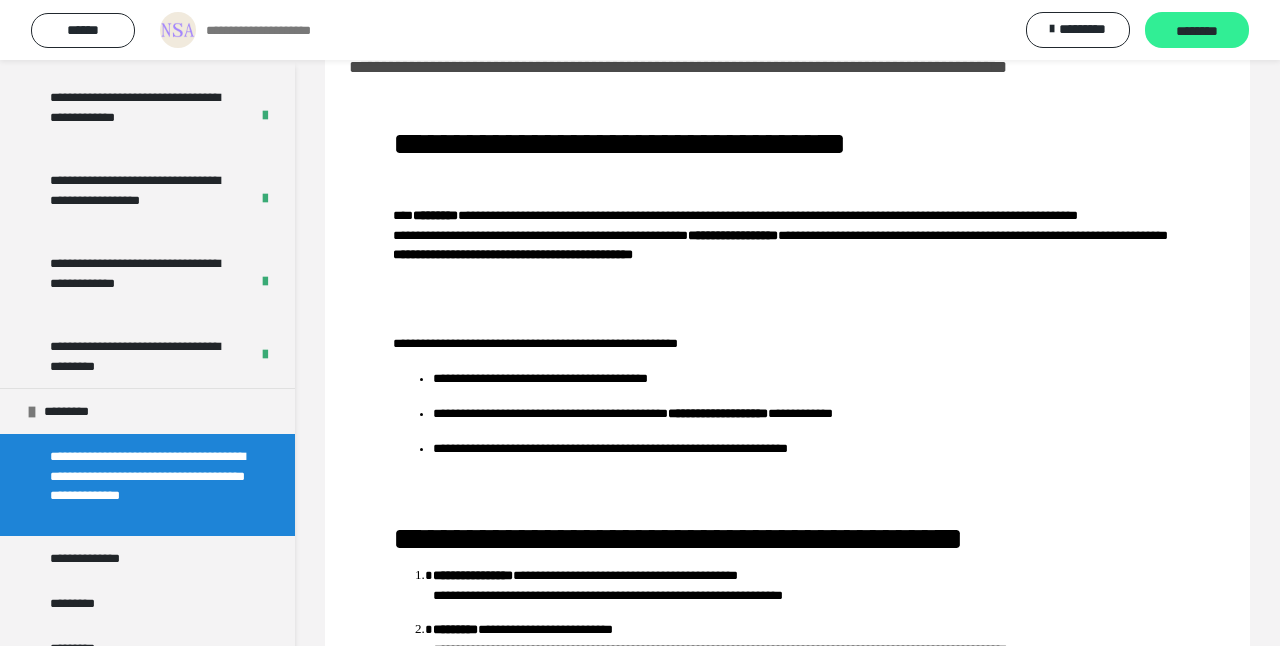 click on "********" at bounding box center [1197, 31] 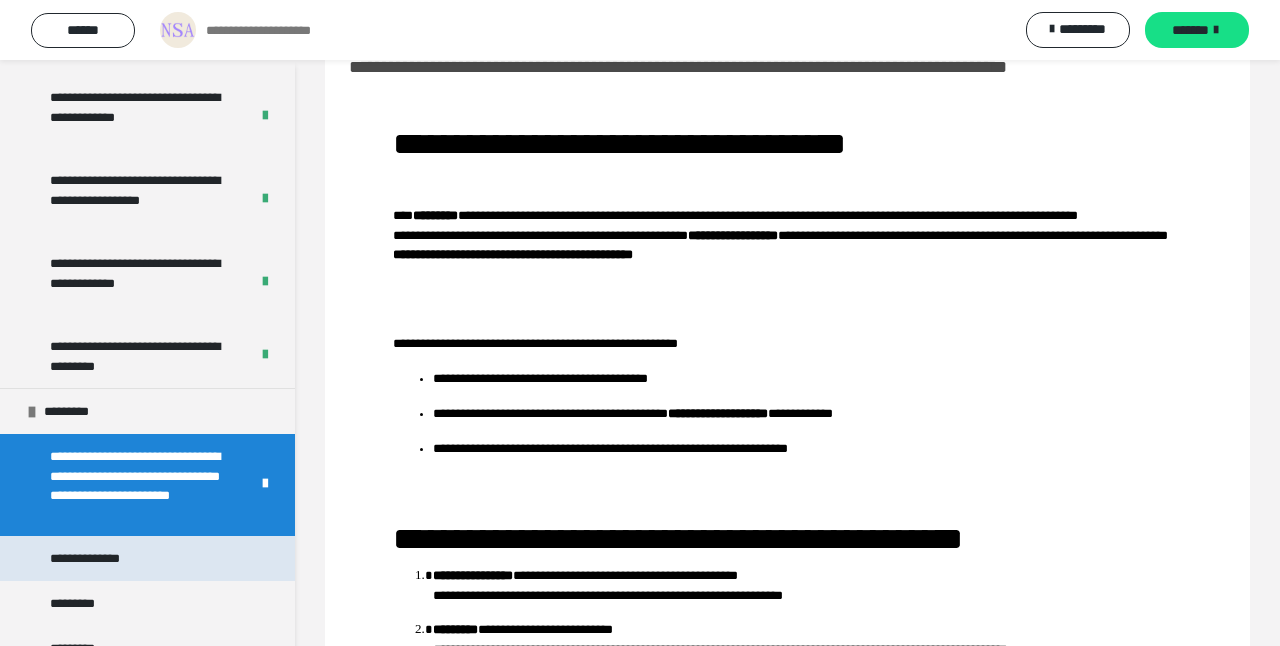click on "**********" at bounding box center (147, 558) 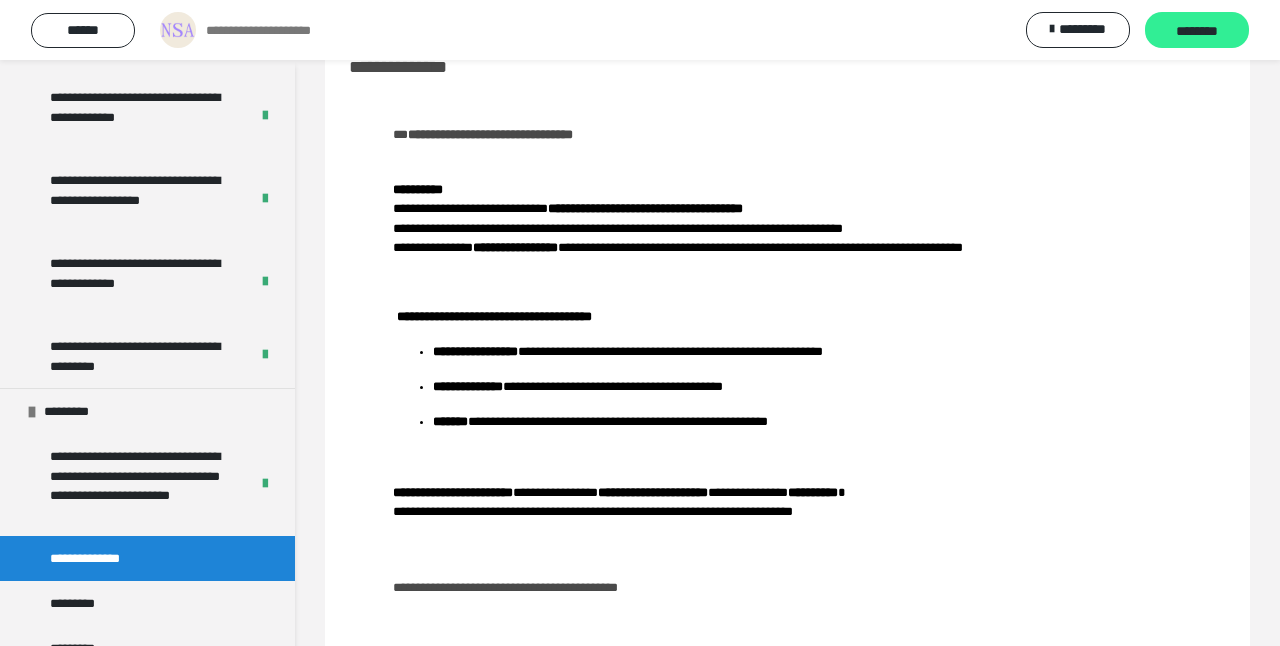click on "********" at bounding box center (1197, 31) 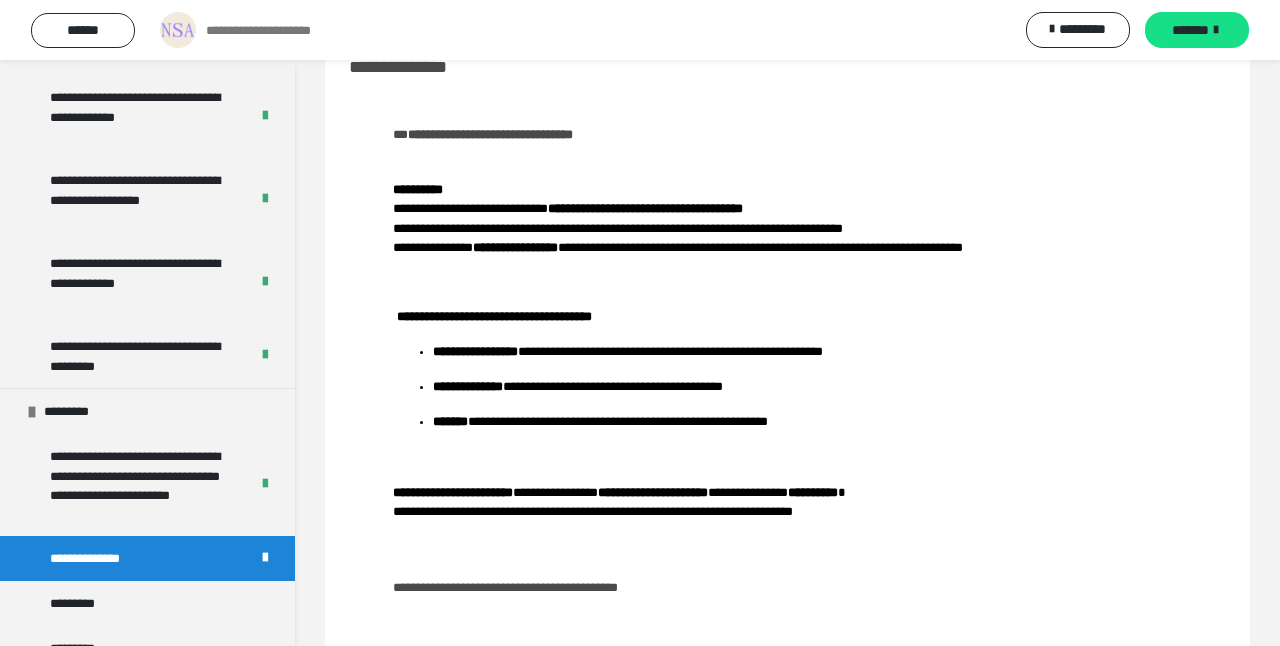 click on "*******" at bounding box center [1190, 30] 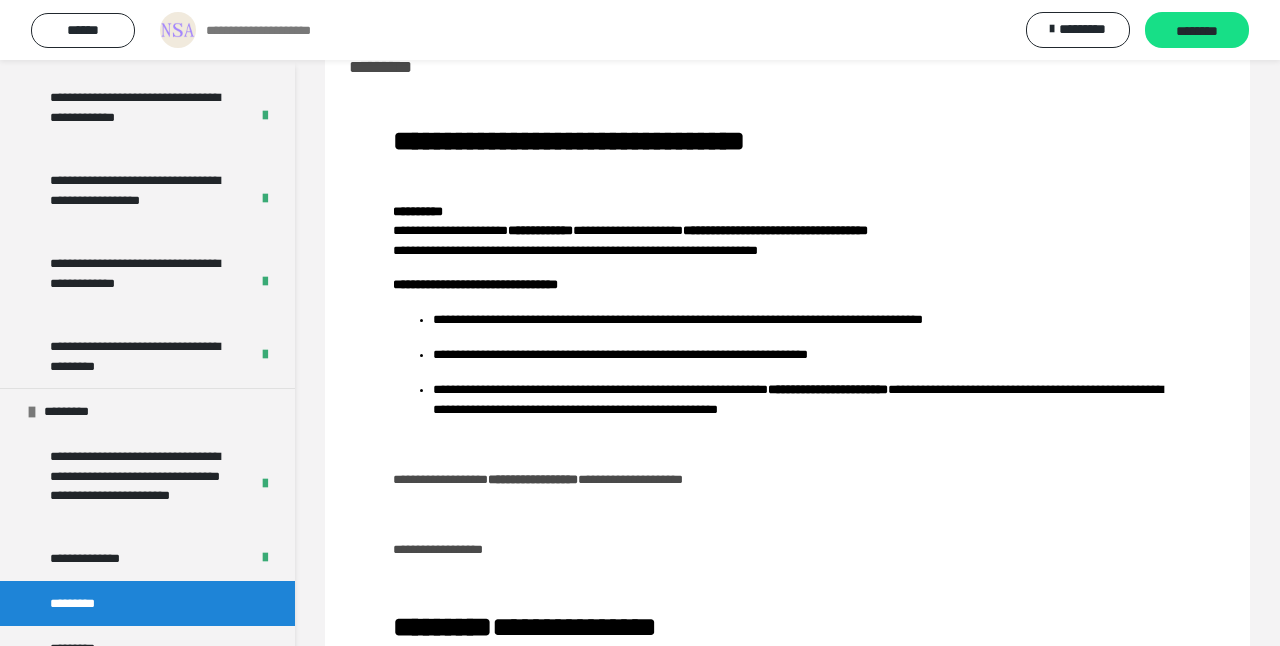 click on "********" at bounding box center (1197, 31) 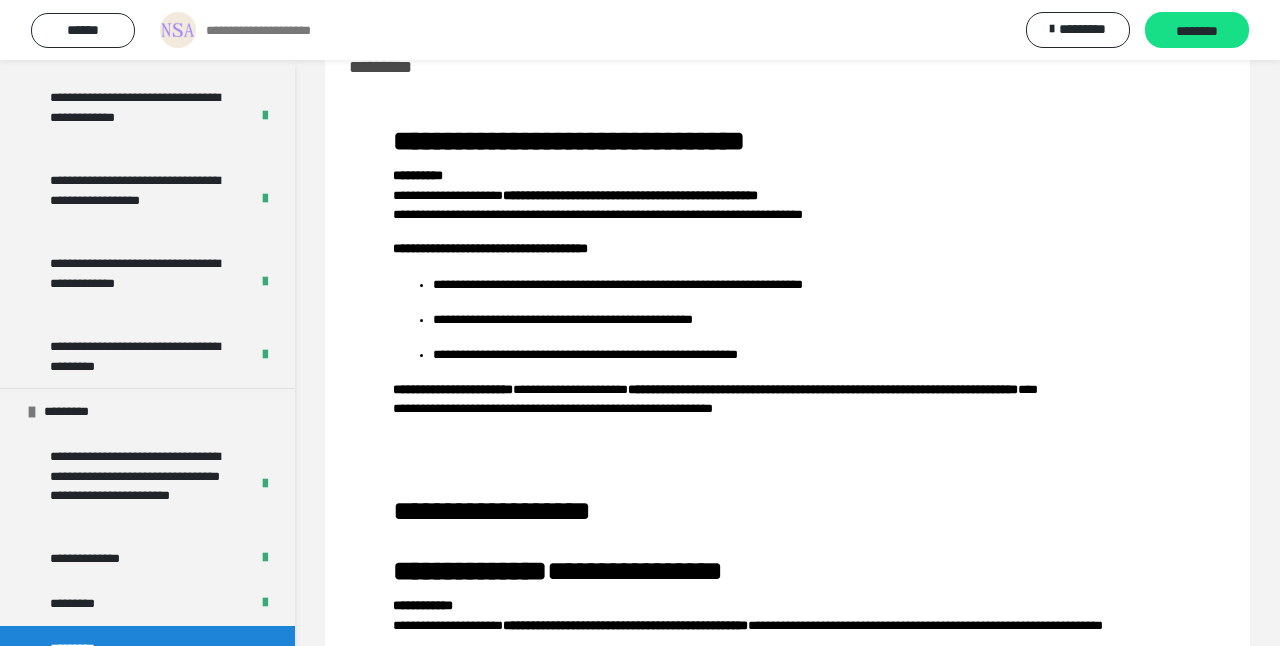 click on "********" at bounding box center [1197, 31] 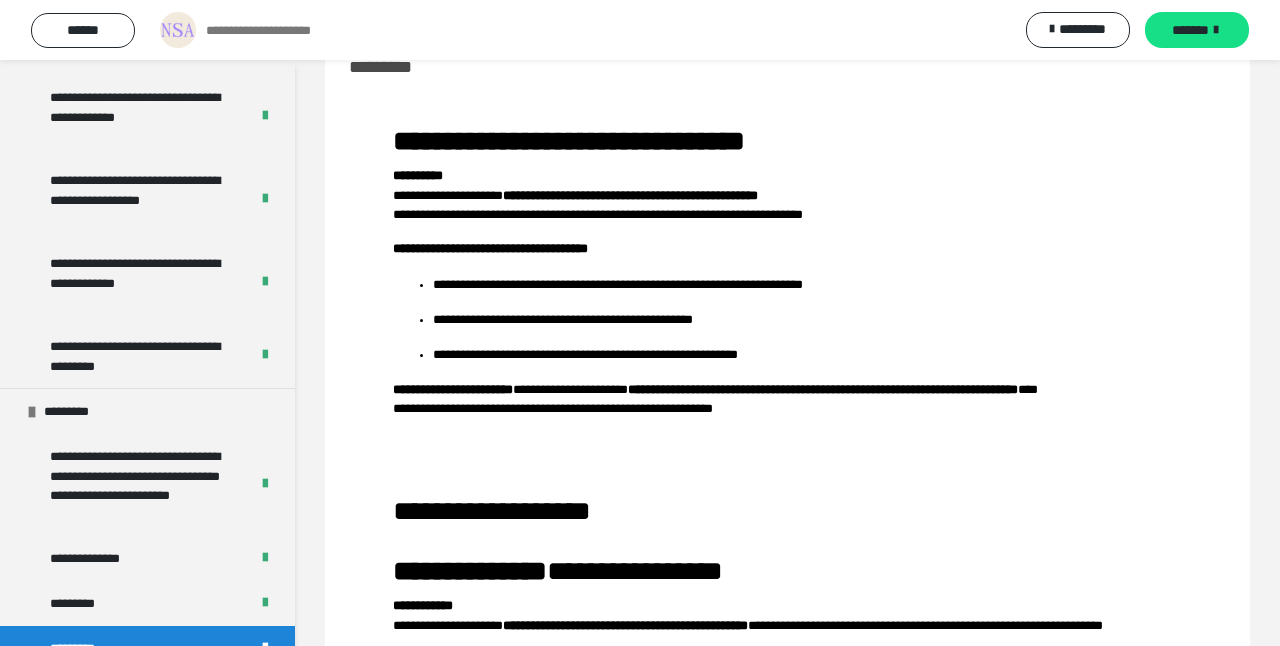 click on "*******" at bounding box center (1190, 30) 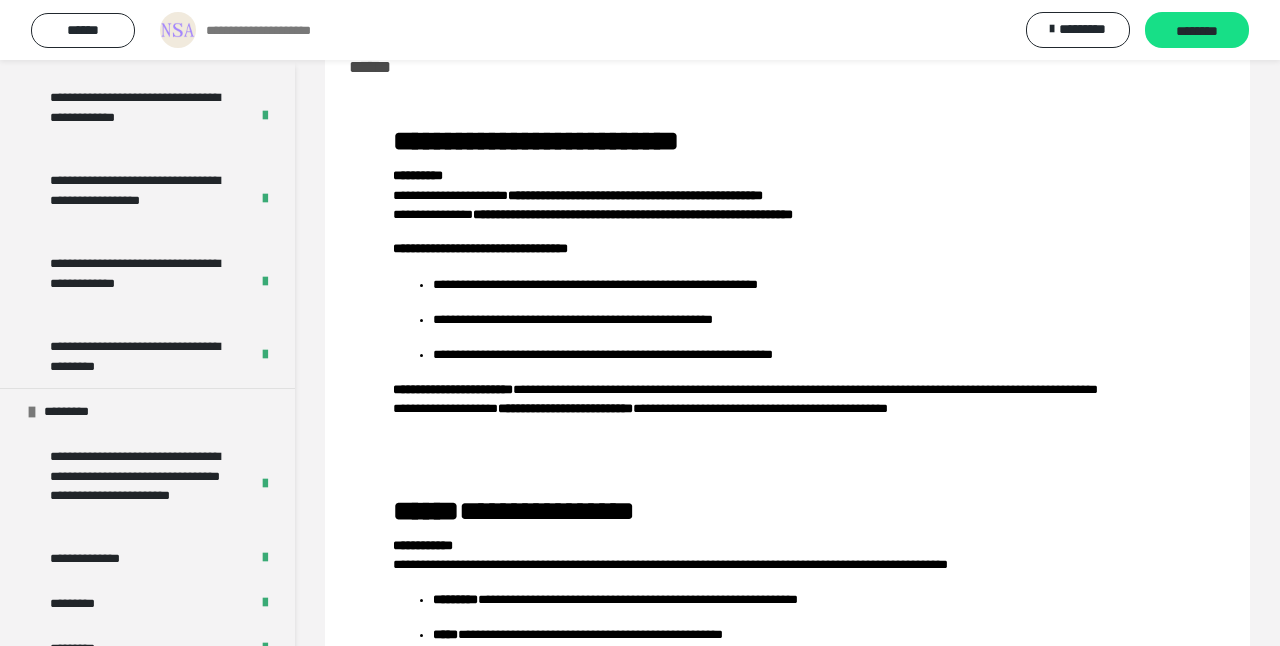 click on "********" at bounding box center [1197, 31] 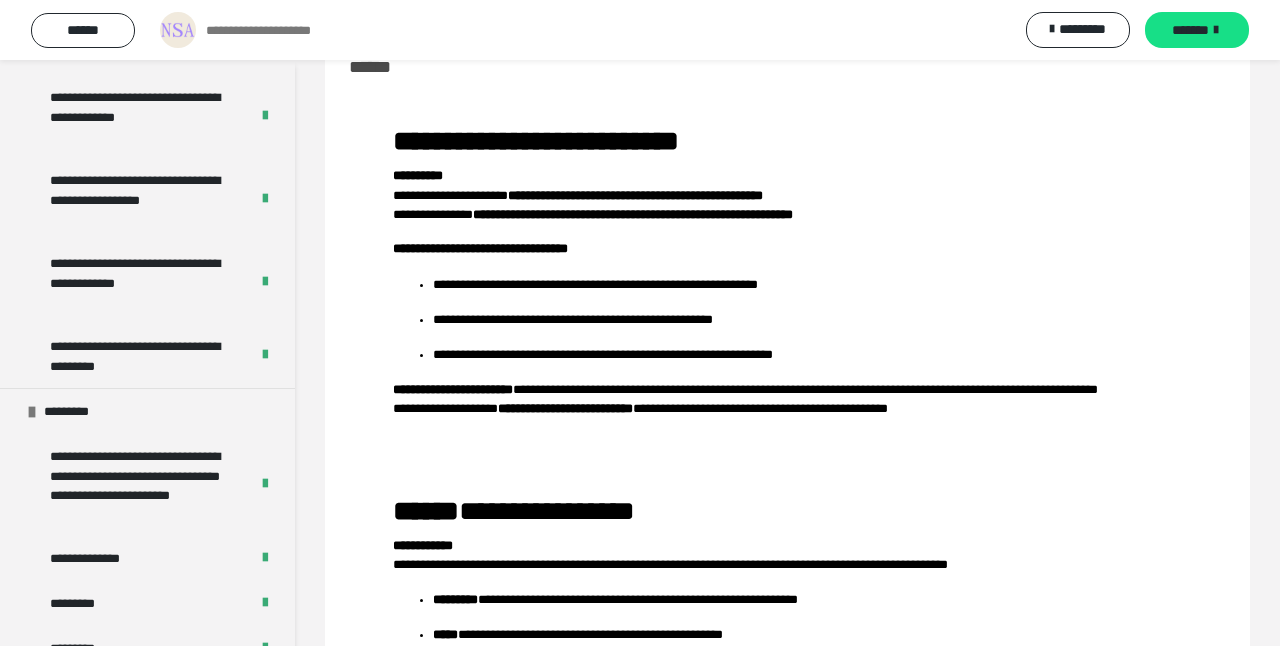 click on "*******" at bounding box center (1190, 30) 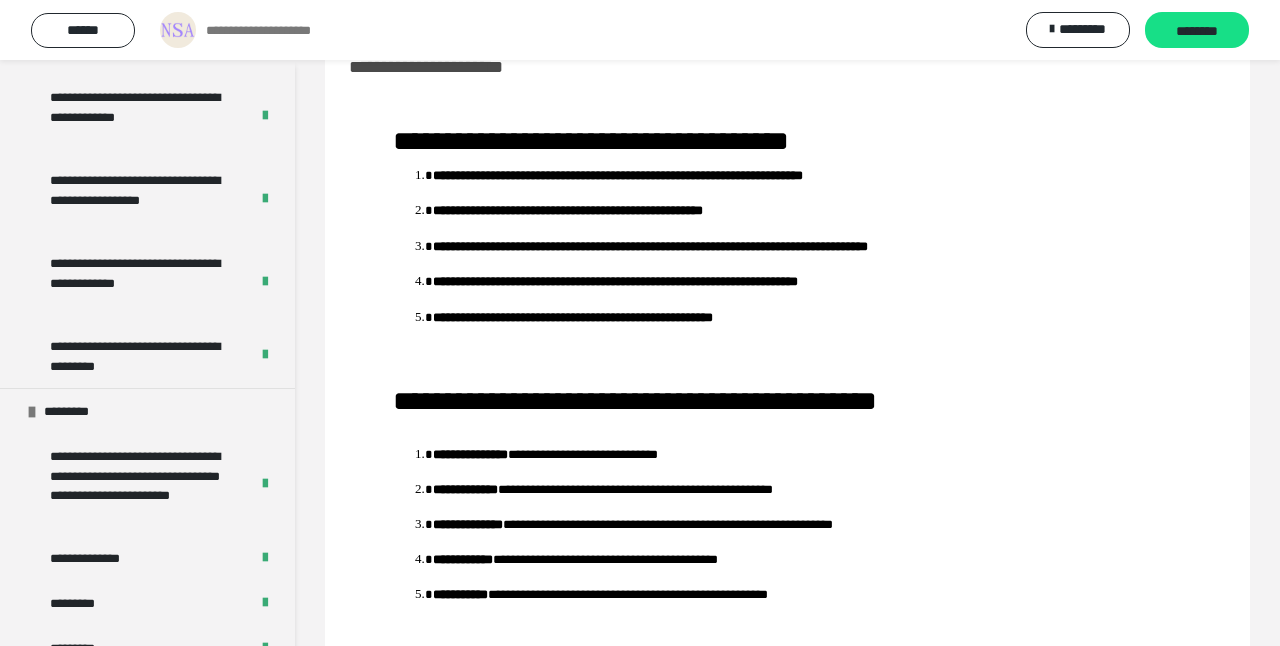 click on "********" at bounding box center [1197, 31] 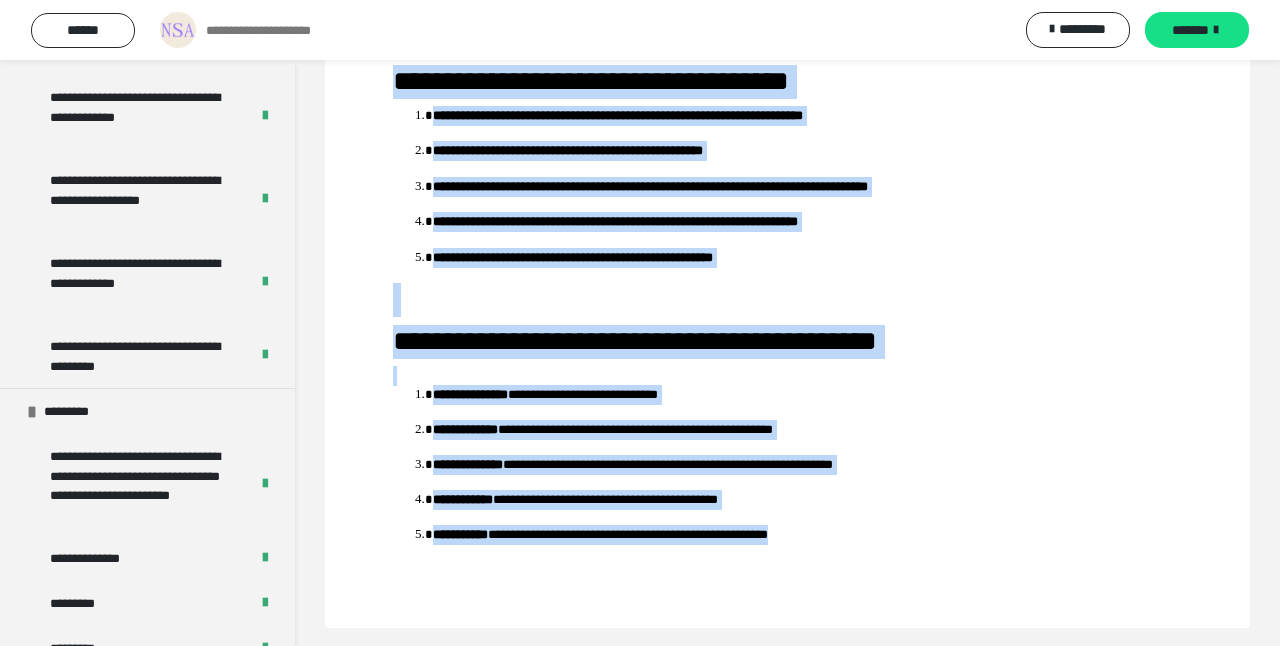scroll, scrollTop: 129, scrollLeft: 0, axis: vertical 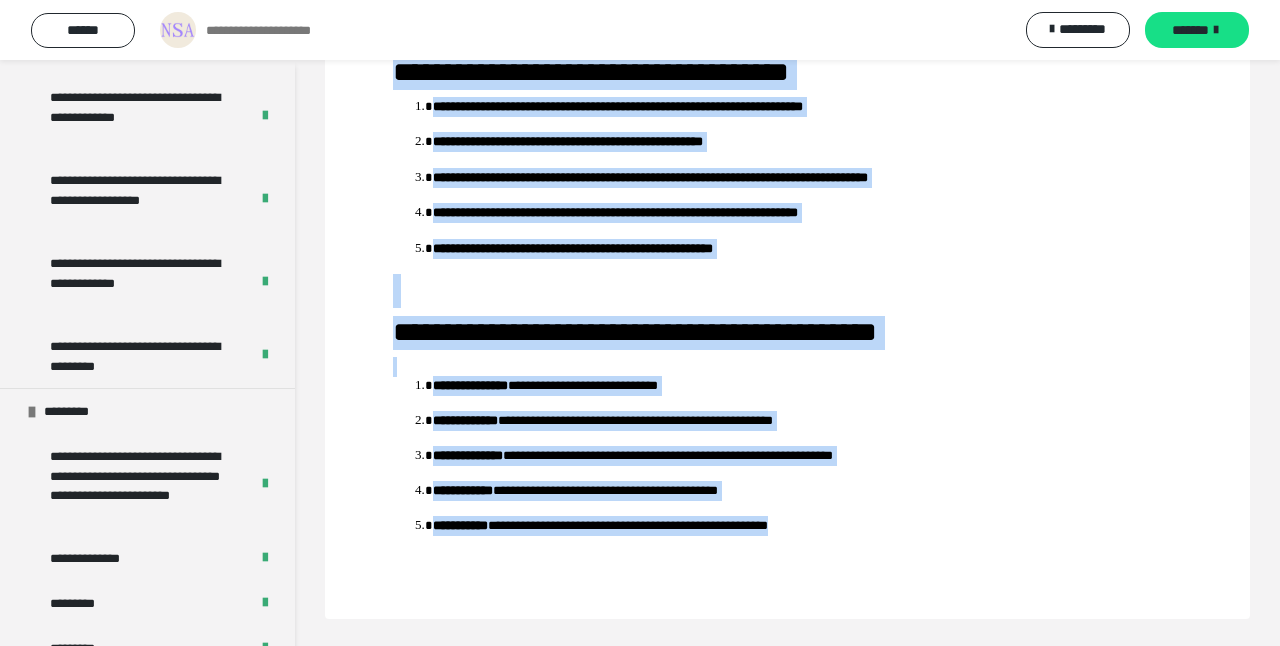 drag, startPoint x: 348, startPoint y: 107, endPoint x: 869, endPoint y: 667, distance: 764.8797 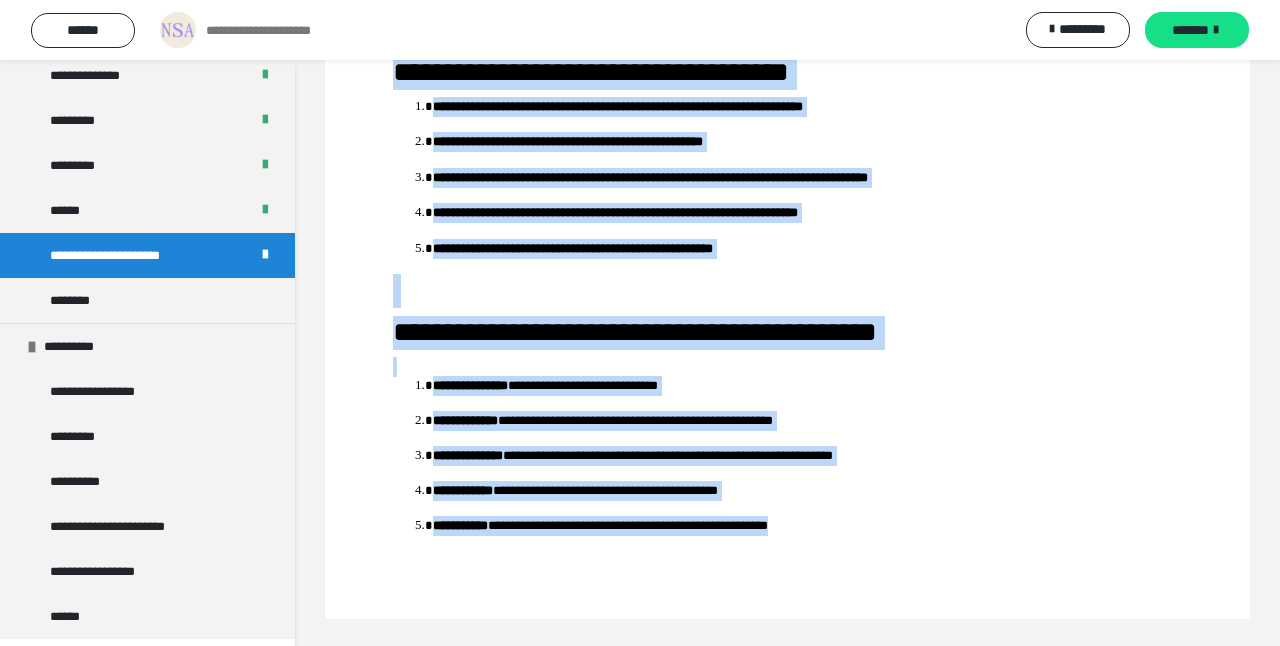 scroll, scrollTop: 1274, scrollLeft: 0, axis: vertical 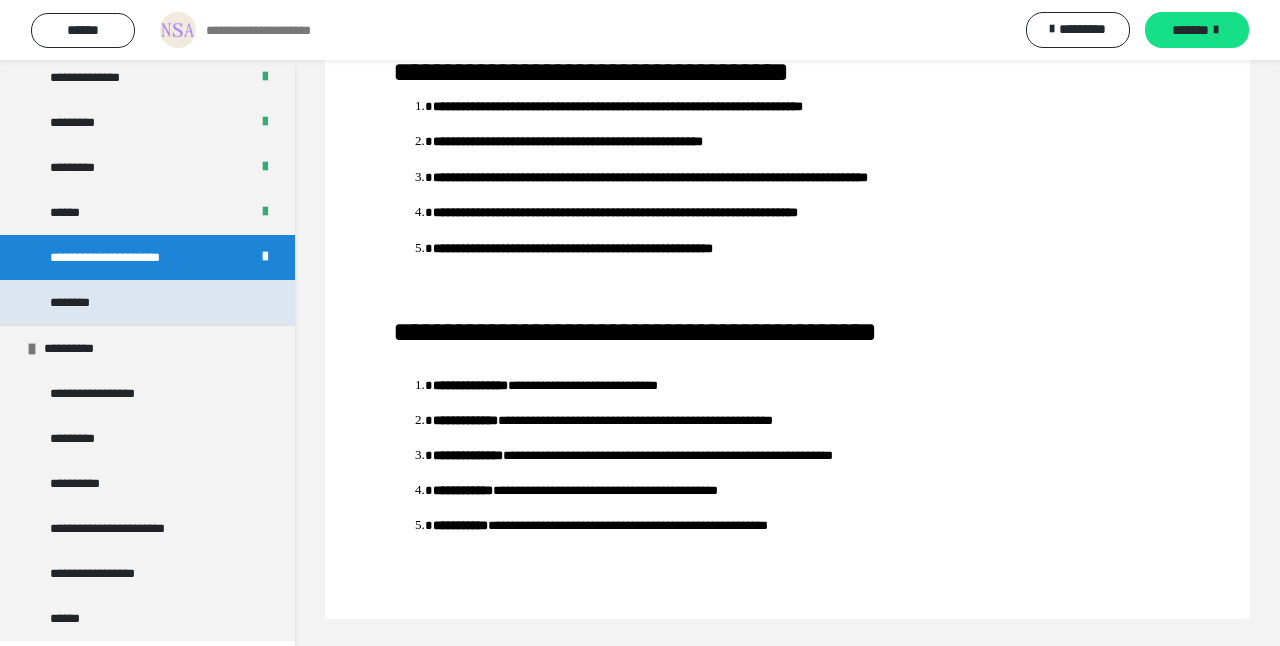 click on "********" at bounding box center [147, 302] 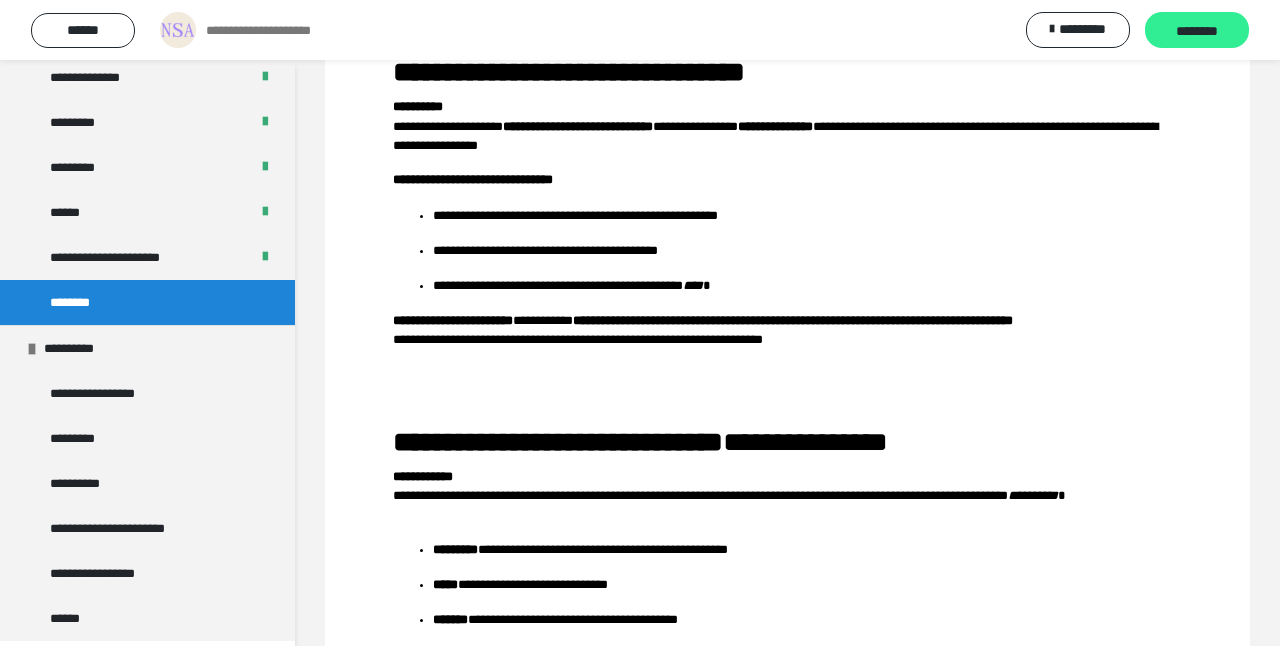 click on "********" at bounding box center [1197, 31] 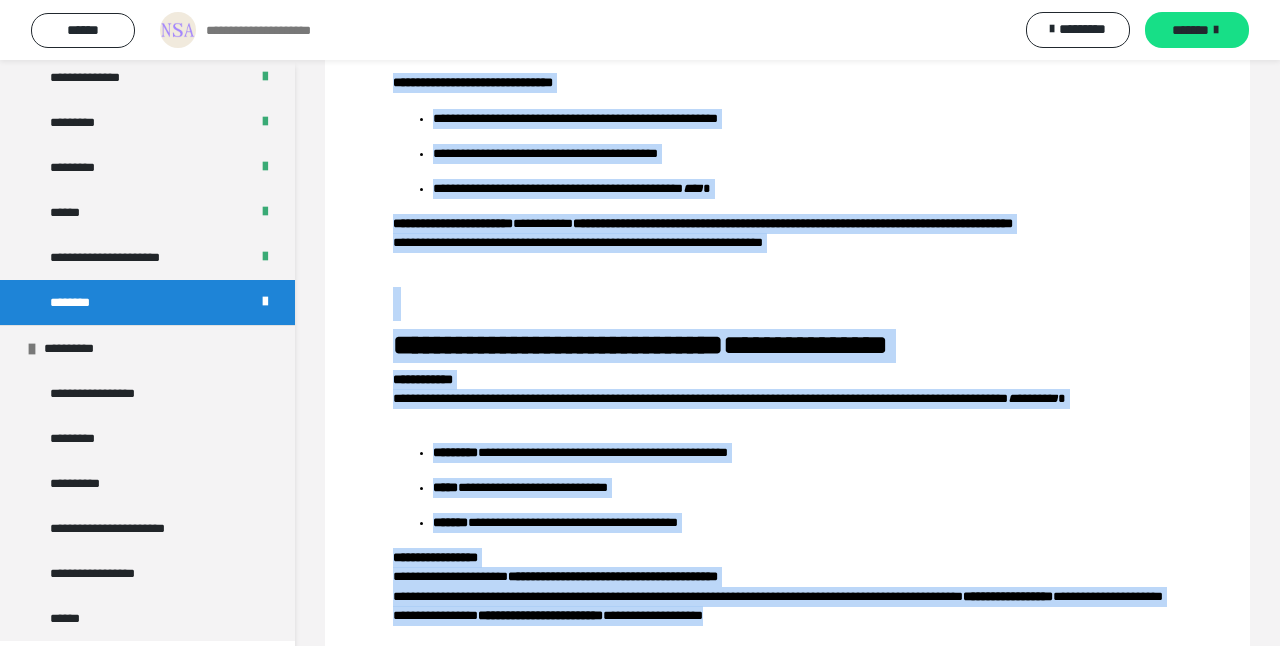 scroll, scrollTop: 335, scrollLeft: 0, axis: vertical 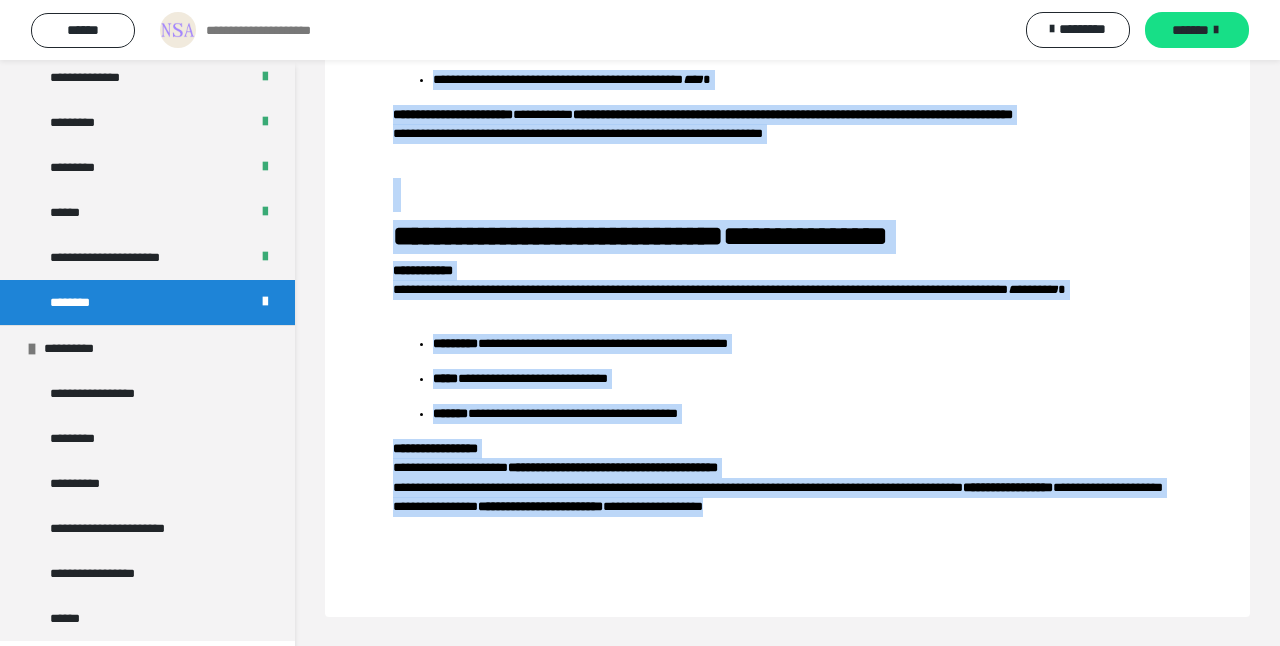 drag, startPoint x: 397, startPoint y: 69, endPoint x: 638, endPoint y: 718, distance: 692.30194 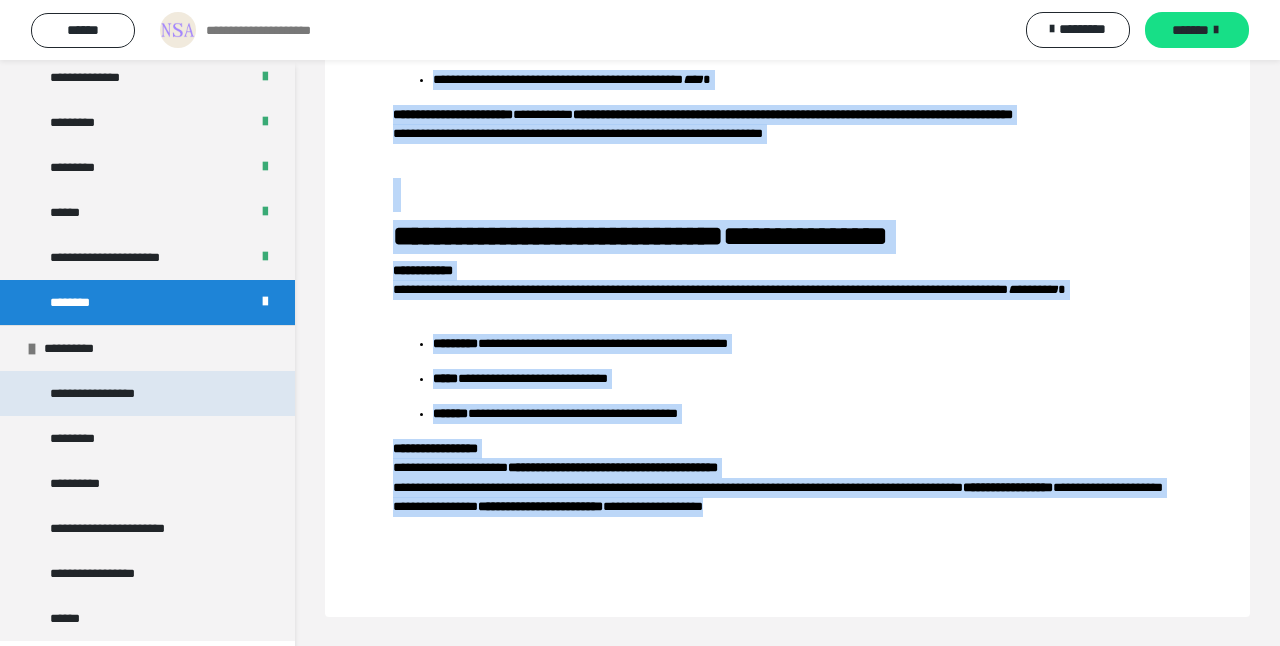 click on "**********" at bounding box center [112, 393] 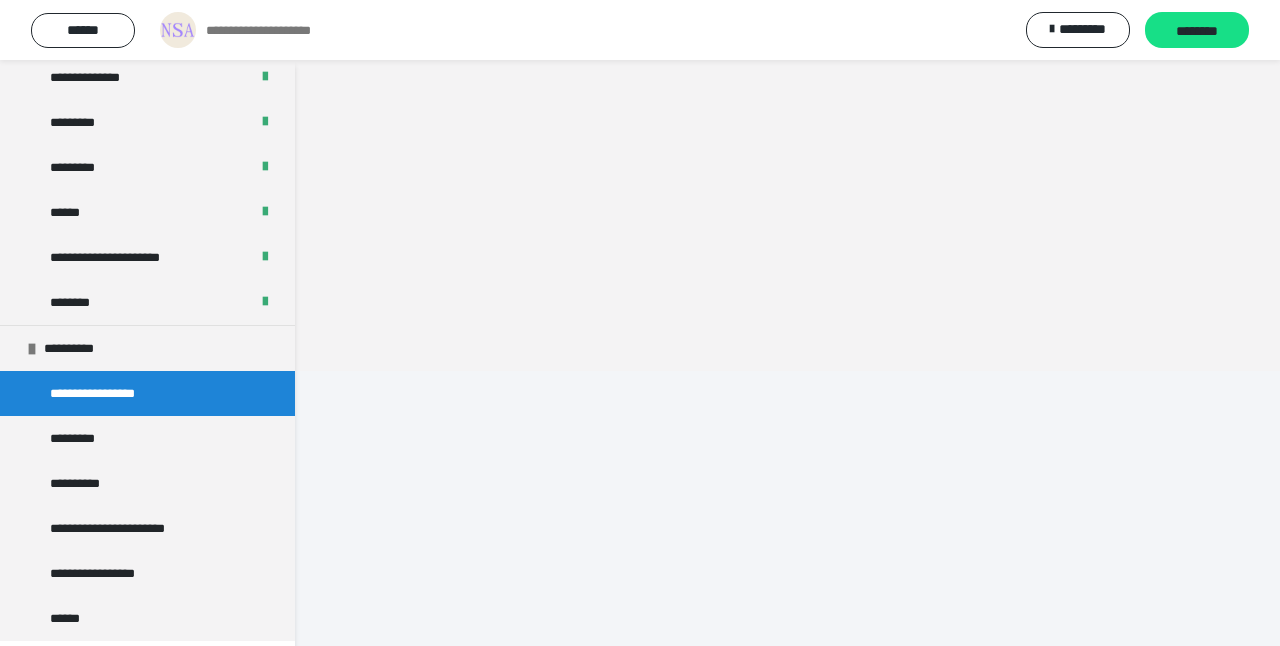 scroll, scrollTop: 60, scrollLeft: 0, axis: vertical 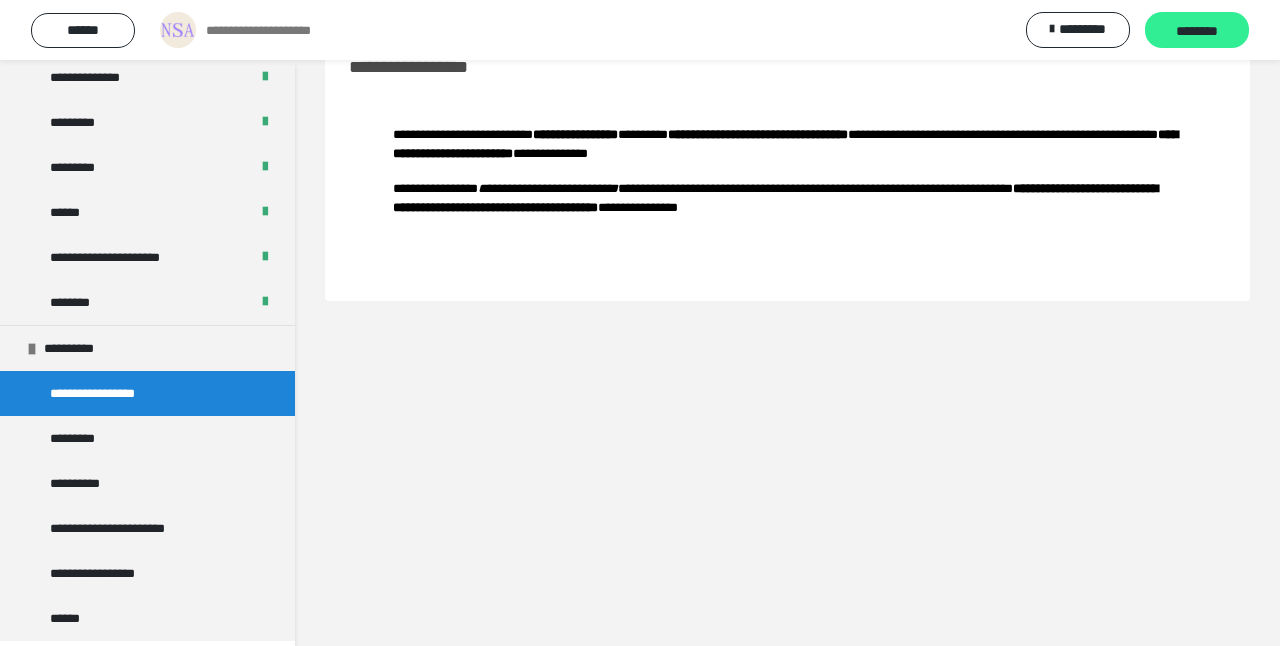 click on "********" at bounding box center (1197, 31) 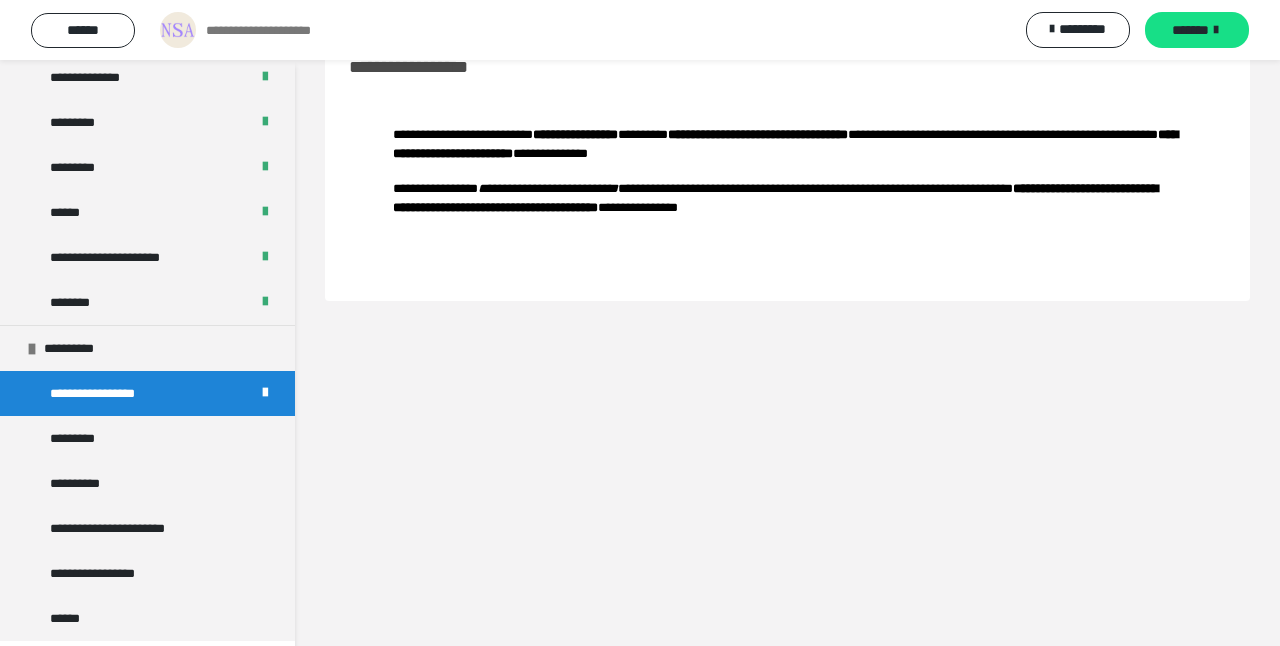 click on "*******" at bounding box center (1197, 30) 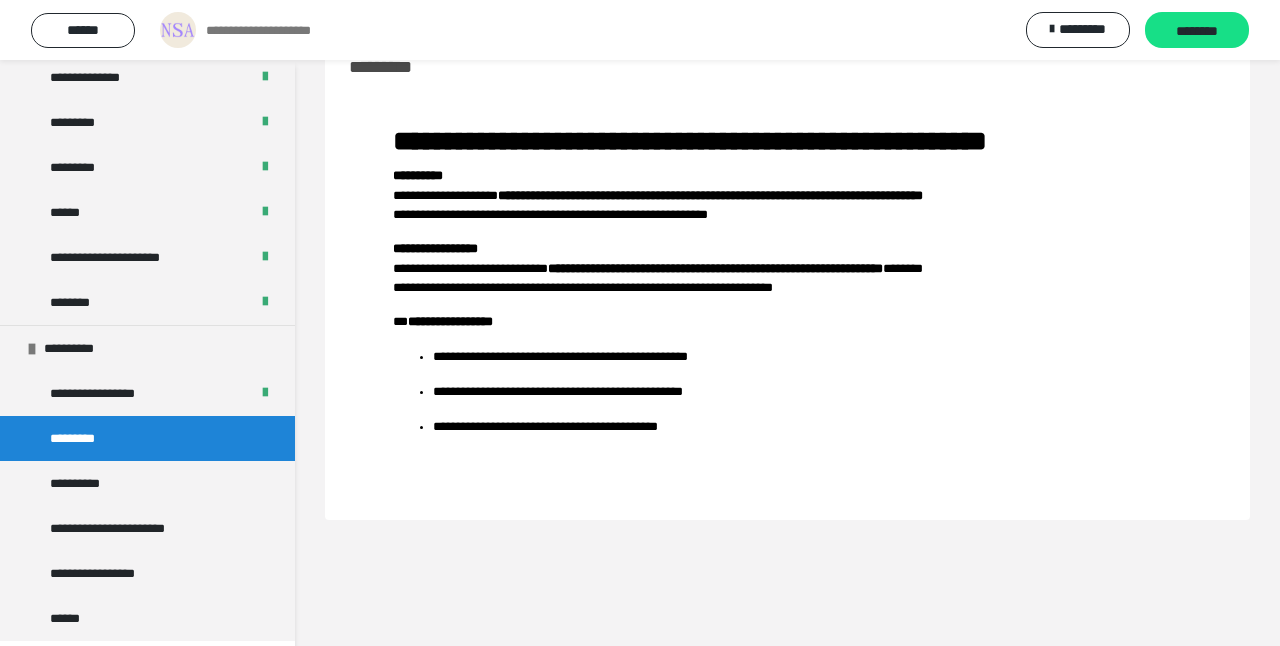 click on "********" at bounding box center [1197, 31] 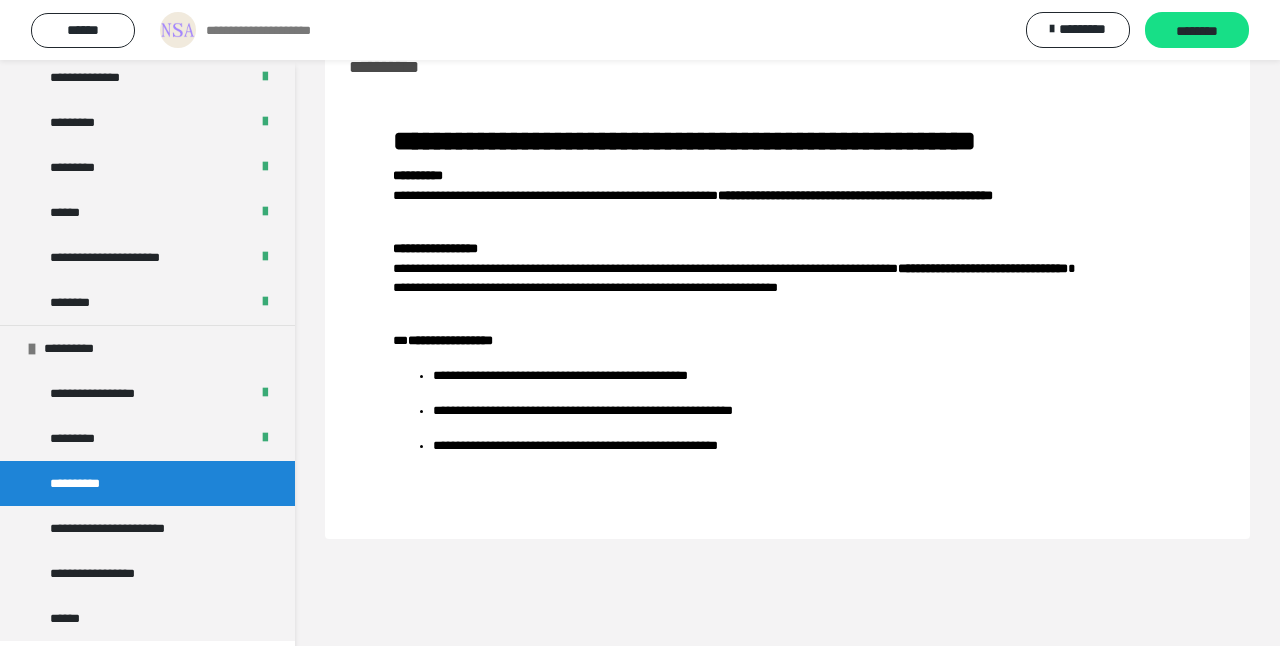 click on "********" at bounding box center (1197, 31) 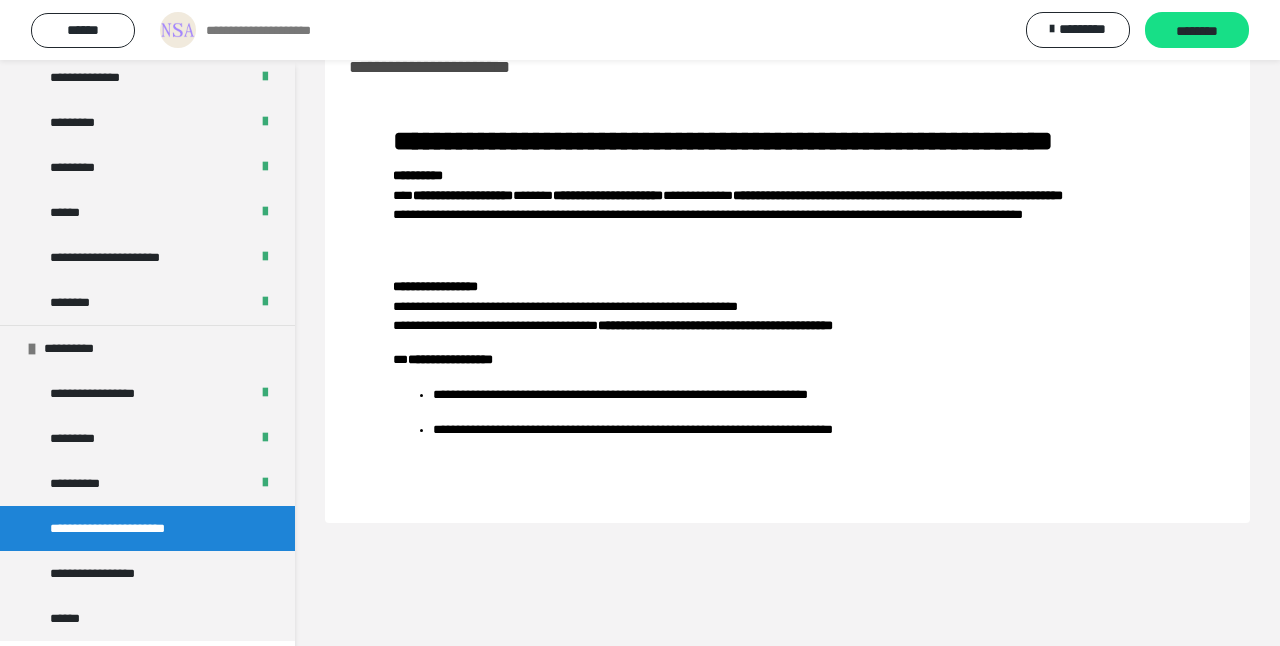 click on "********" at bounding box center [1197, 31] 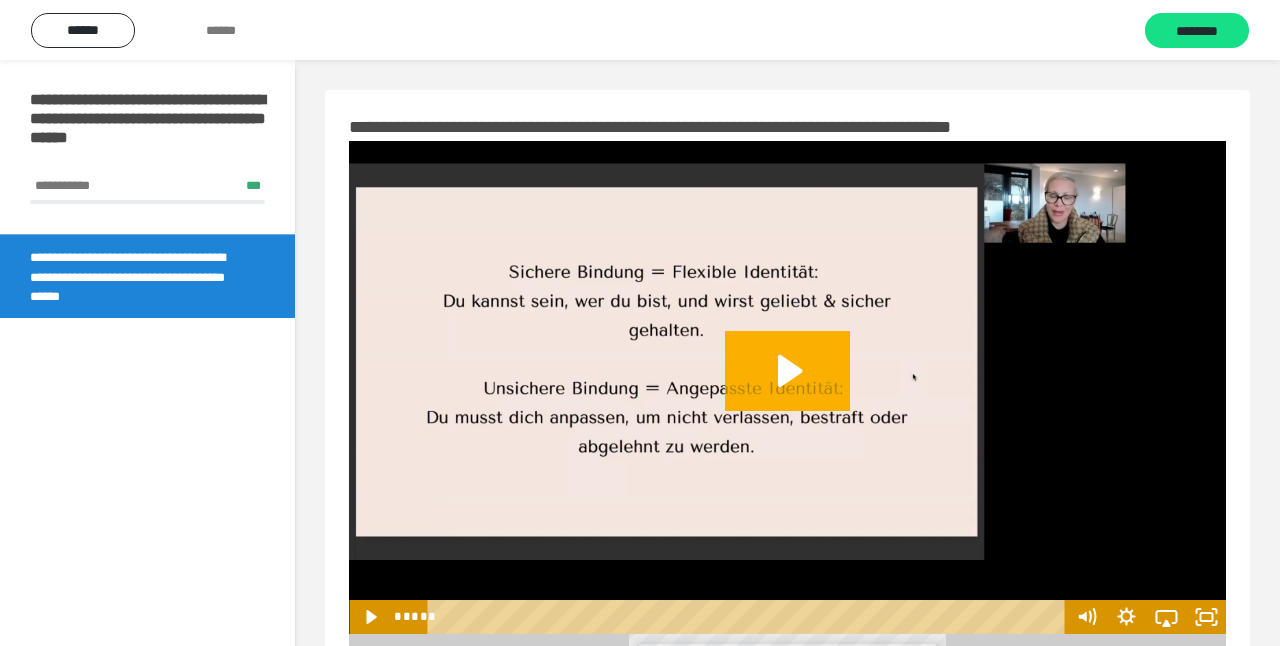 scroll, scrollTop: 0, scrollLeft: 0, axis: both 